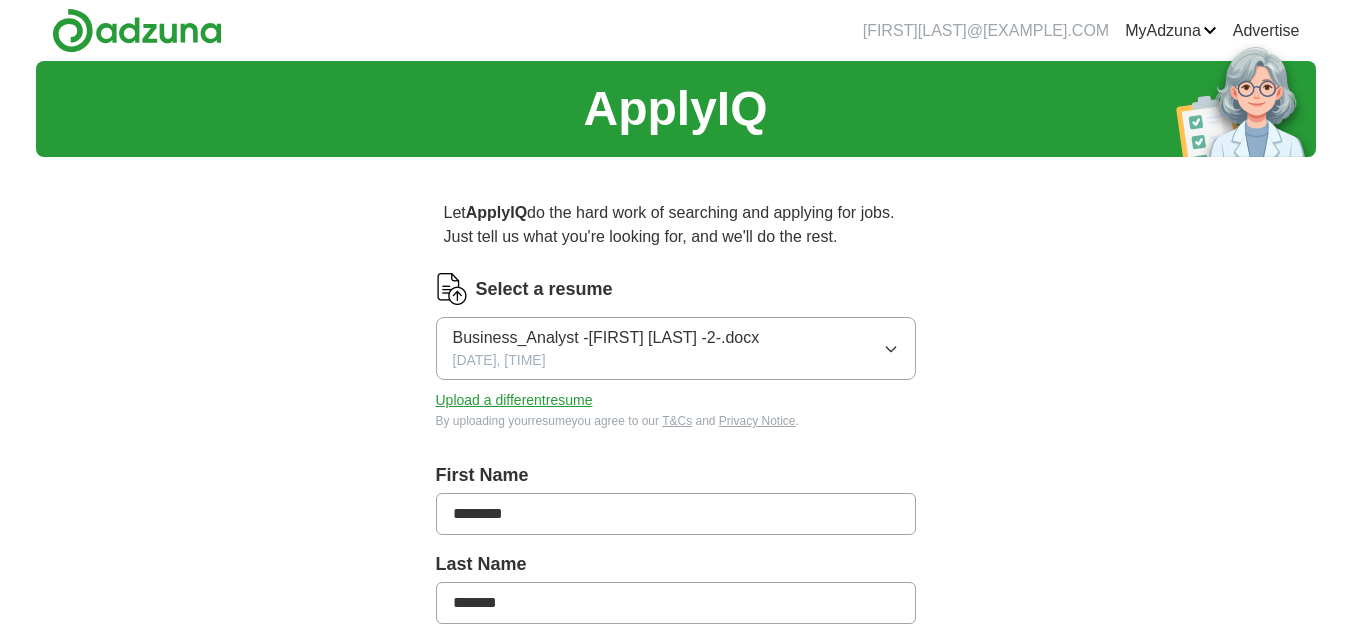 scroll, scrollTop: 0, scrollLeft: 0, axis: both 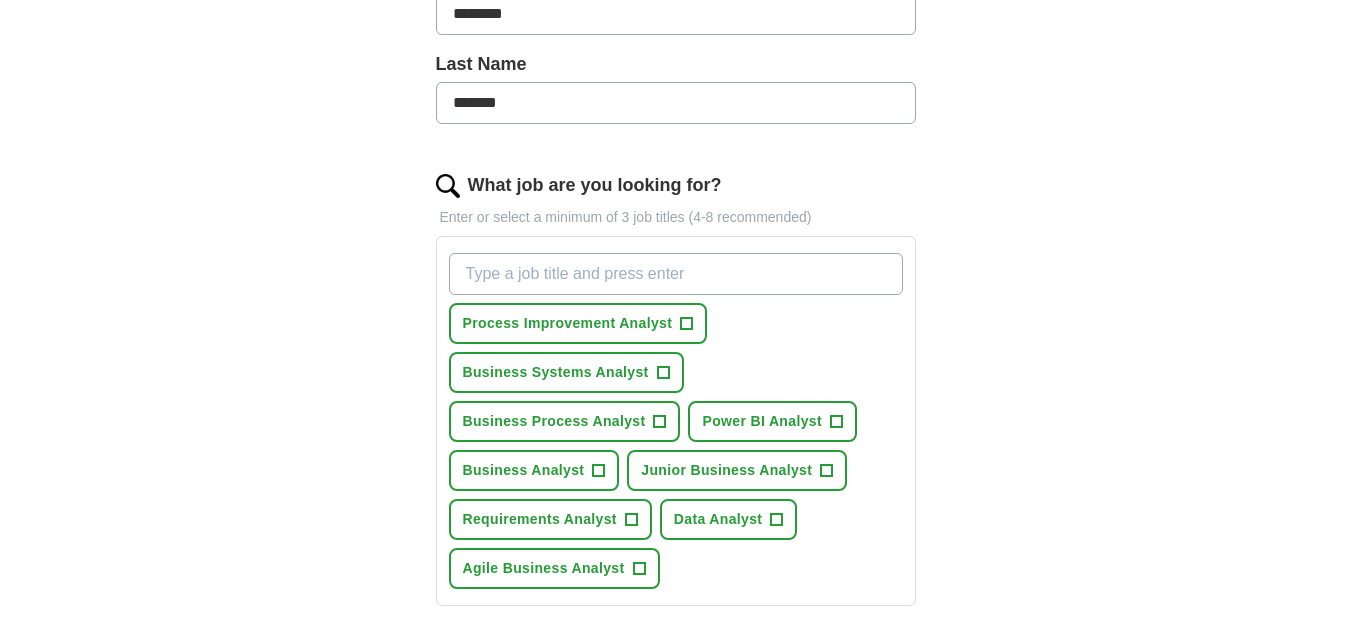 click on "What job are you looking for?" at bounding box center [676, 274] 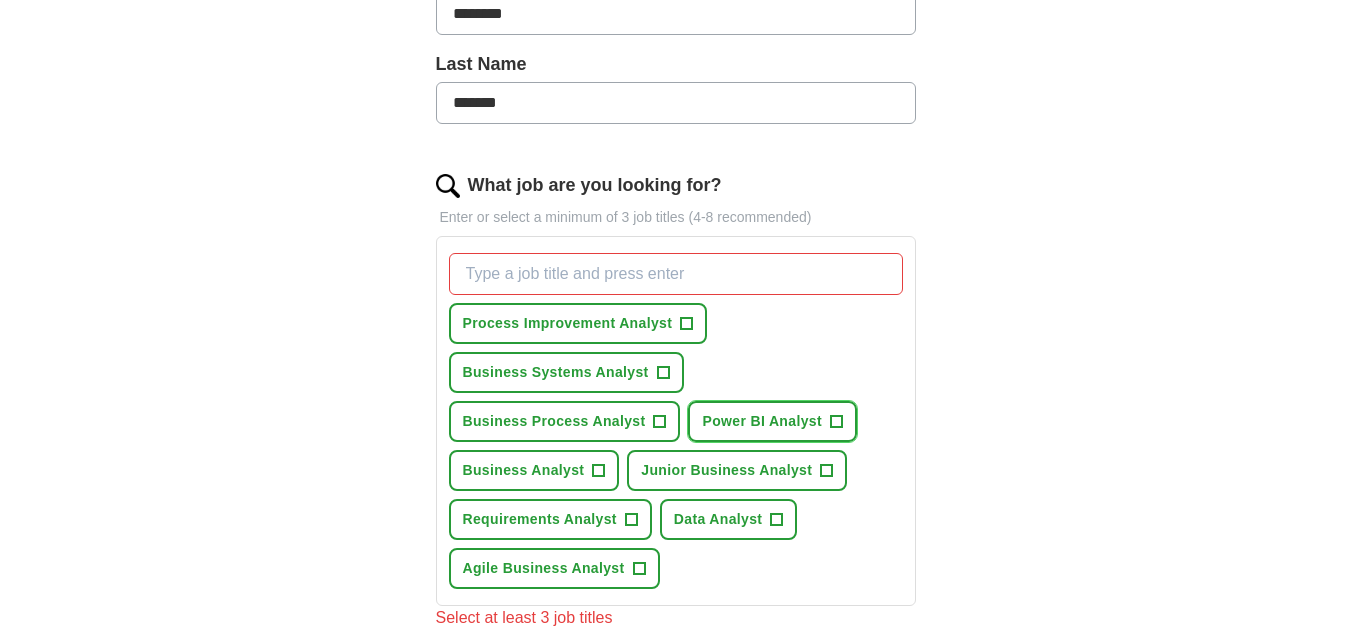 click on "Power BI Analyst +" at bounding box center [772, 421] 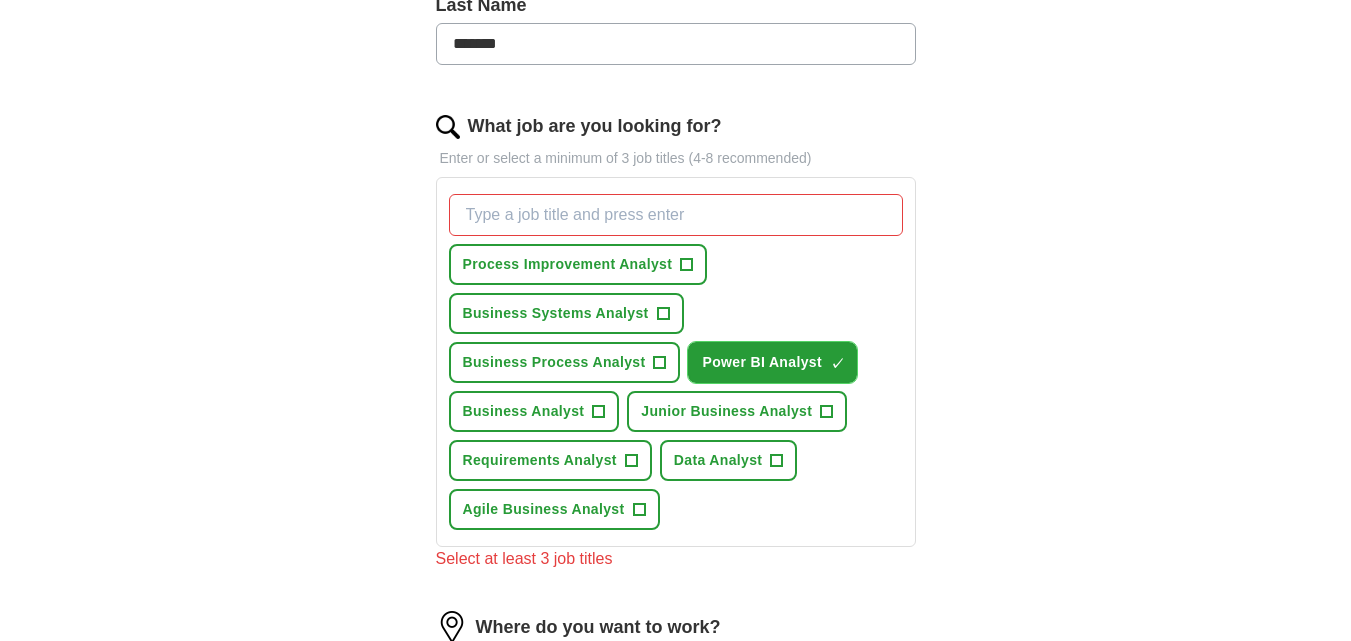 scroll, scrollTop: 600, scrollLeft: 0, axis: vertical 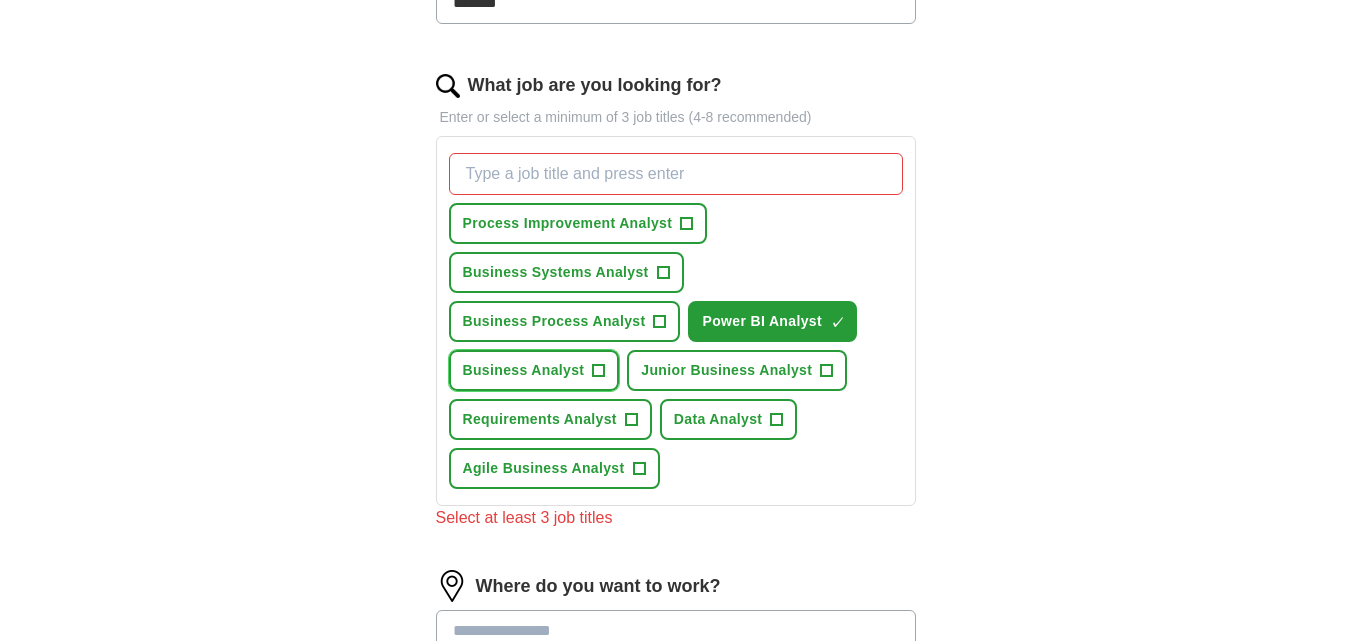 click on "Business Analyst" at bounding box center (524, 370) 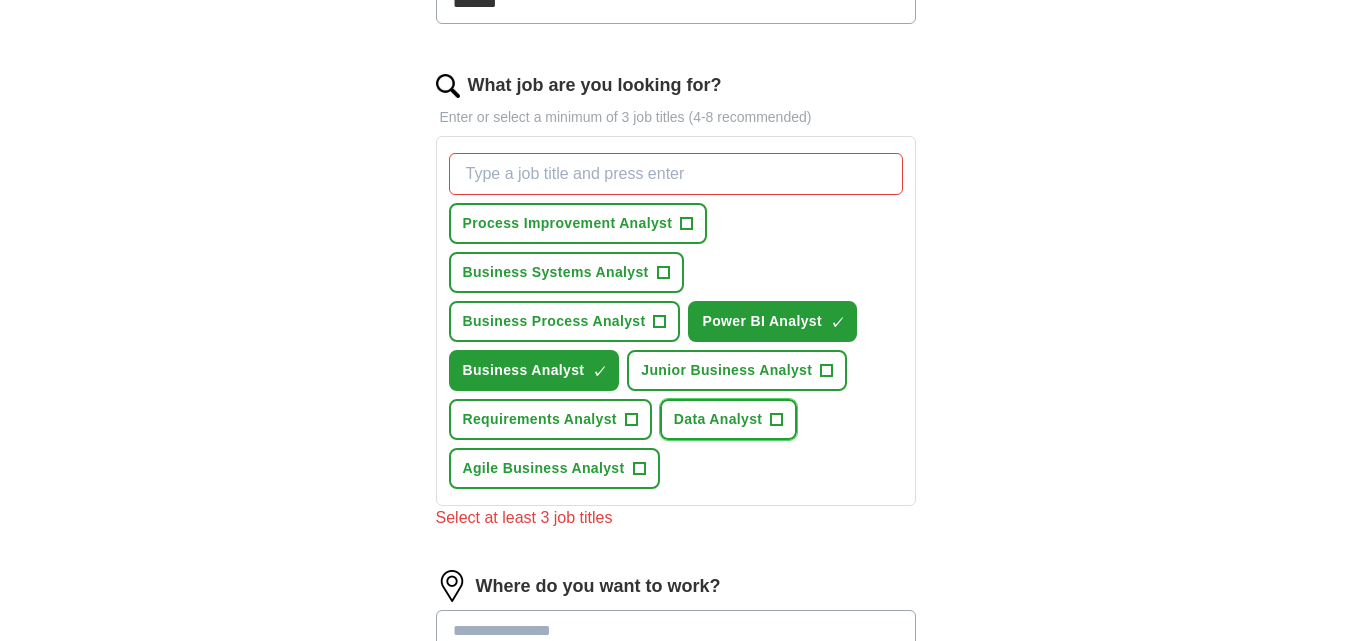 click on "Data Analyst" at bounding box center [718, 419] 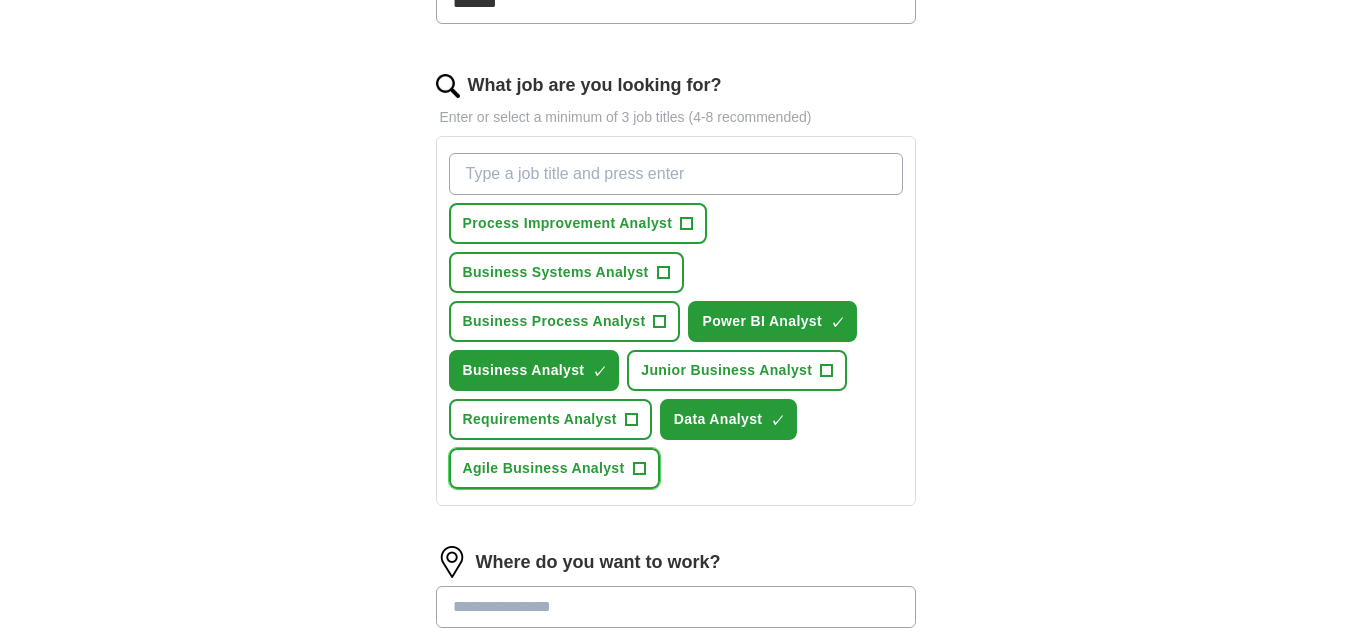 click on "Agile Business Analyst" at bounding box center [544, 468] 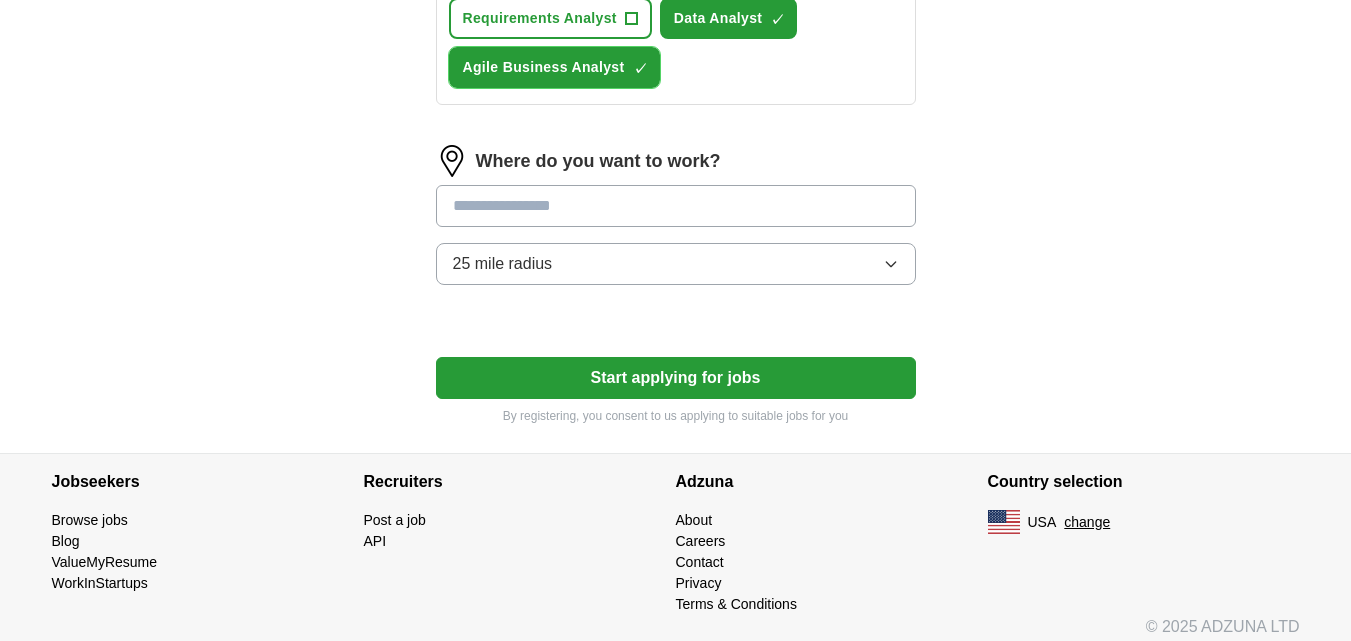 scroll, scrollTop: 1015, scrollLeft: 0, axis: vertical 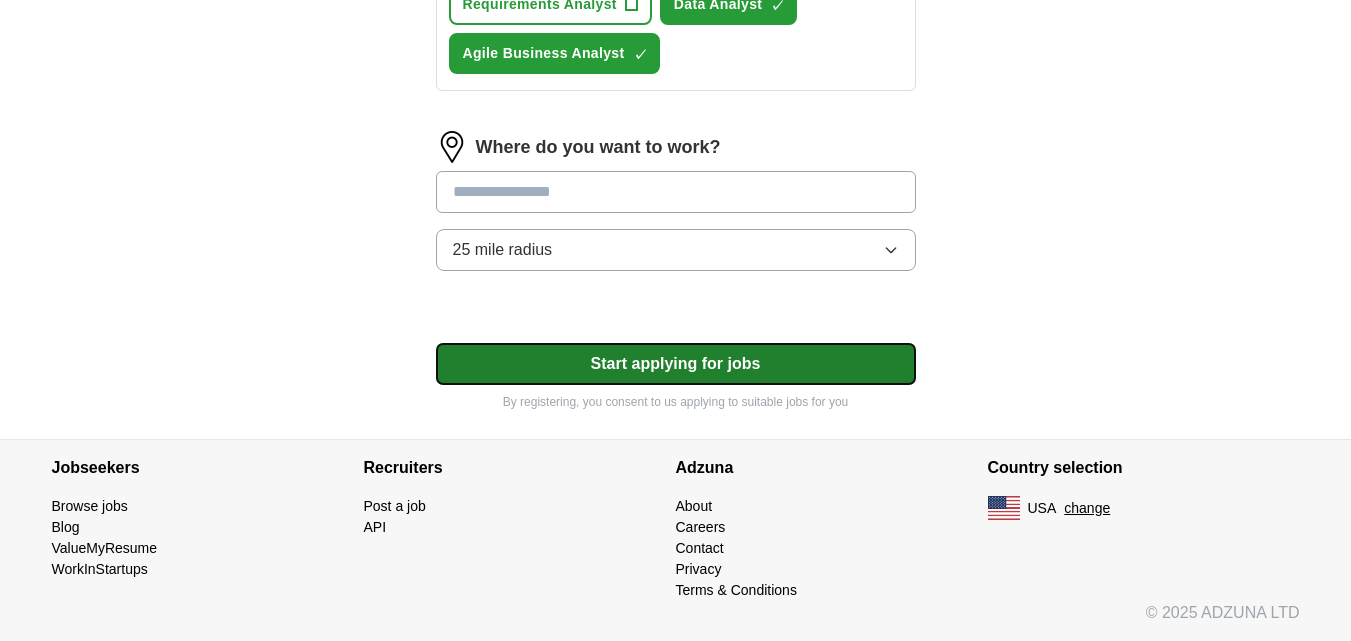 click on "Start applying for jobs" at bounding box center [676, 364] 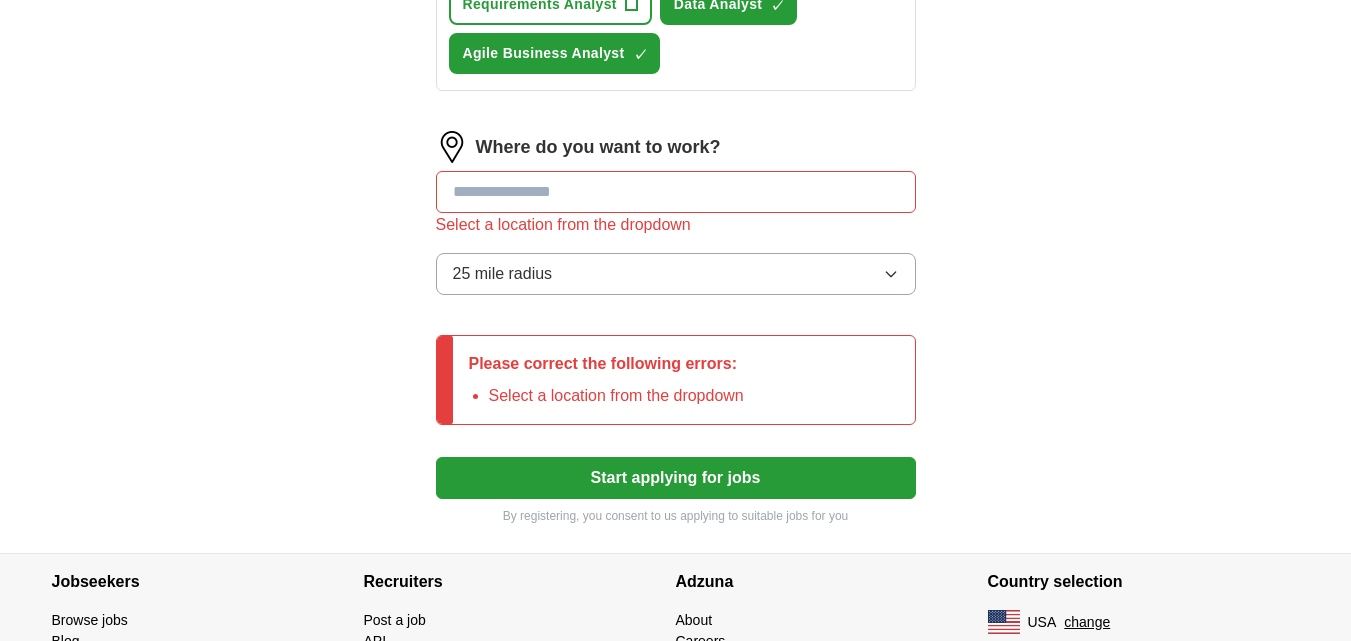 click on "ApplyIQ Let  ApplyIQ  do the hard work of searching and applying for jobs. Just tell us what you're looking for, and we'll do the rest. Select a resume Business_Analyst -[FIRST] [LAST] -2-.docx [DATE], [TIME] Upload a different  resume By uploading your  resume  you agree to our   T&Cs   and   Privacy Notice . First Name ******** Last Name ******* What job are you looking for? Enter or select a minimum of 3 job titles (4-8 recommended) Process Improvement Analyst + Business Systems Analyst + Business Process Analyst + Power BI Analyst ✓ × Business Analyst ✓ × Junior Business Analyst + Requirements Analyst + Data Analyst ✓ × Agile Business Analyst ✓ × Where do you want to work? Select a location from the dropdown 25 mile radius Please correct the following errors: Select a location from the dropdown Start applying for jobs By registering, you consent to us applying to suitable jobs for you" at bounding box center (676, -201) 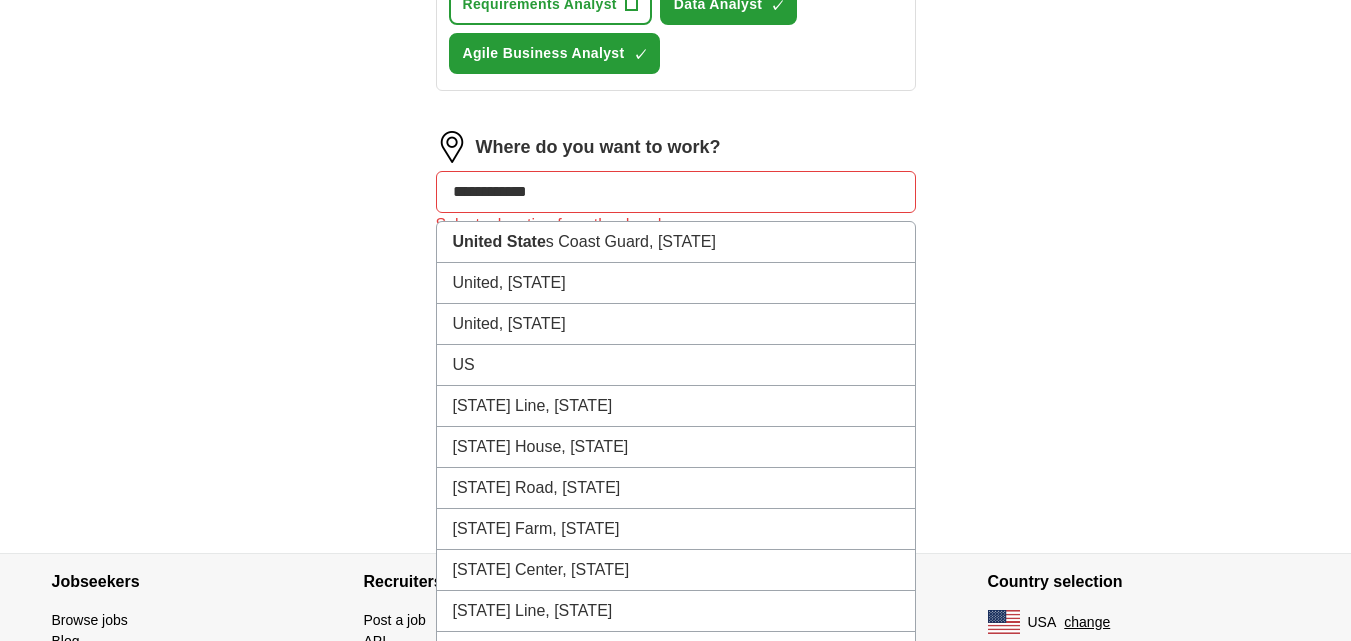 type on "**********" 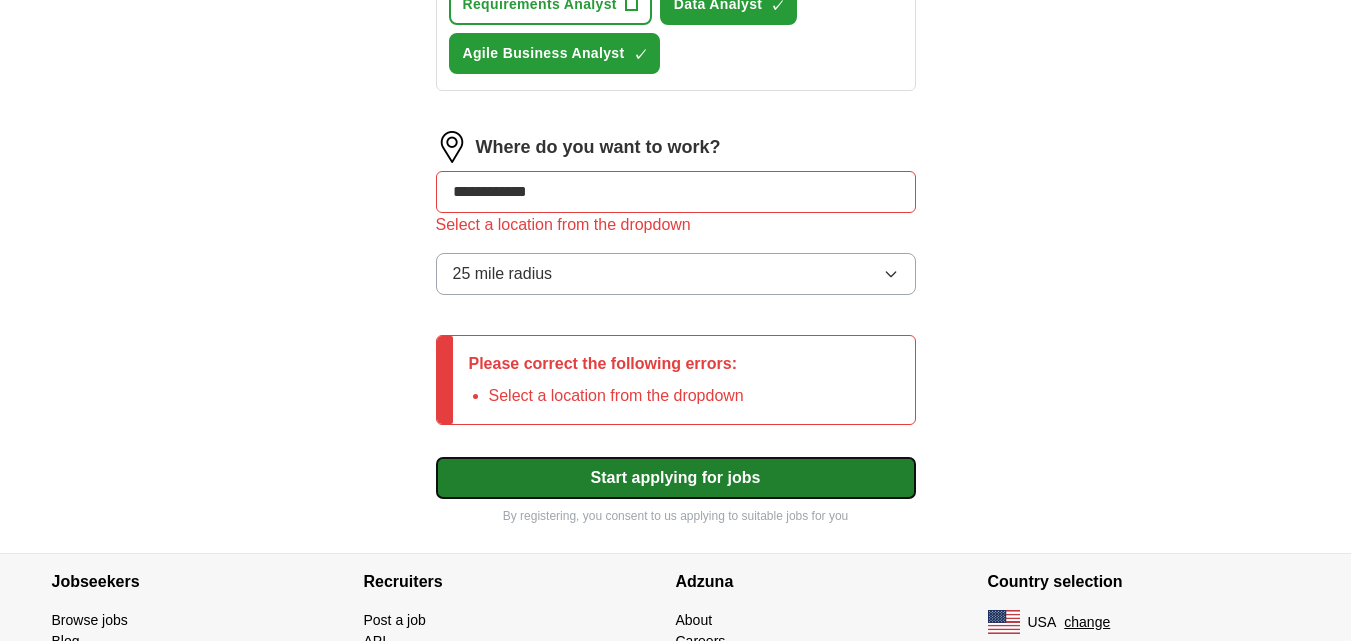 click on "Start applying for jobs" at bounding box center (676, 478) 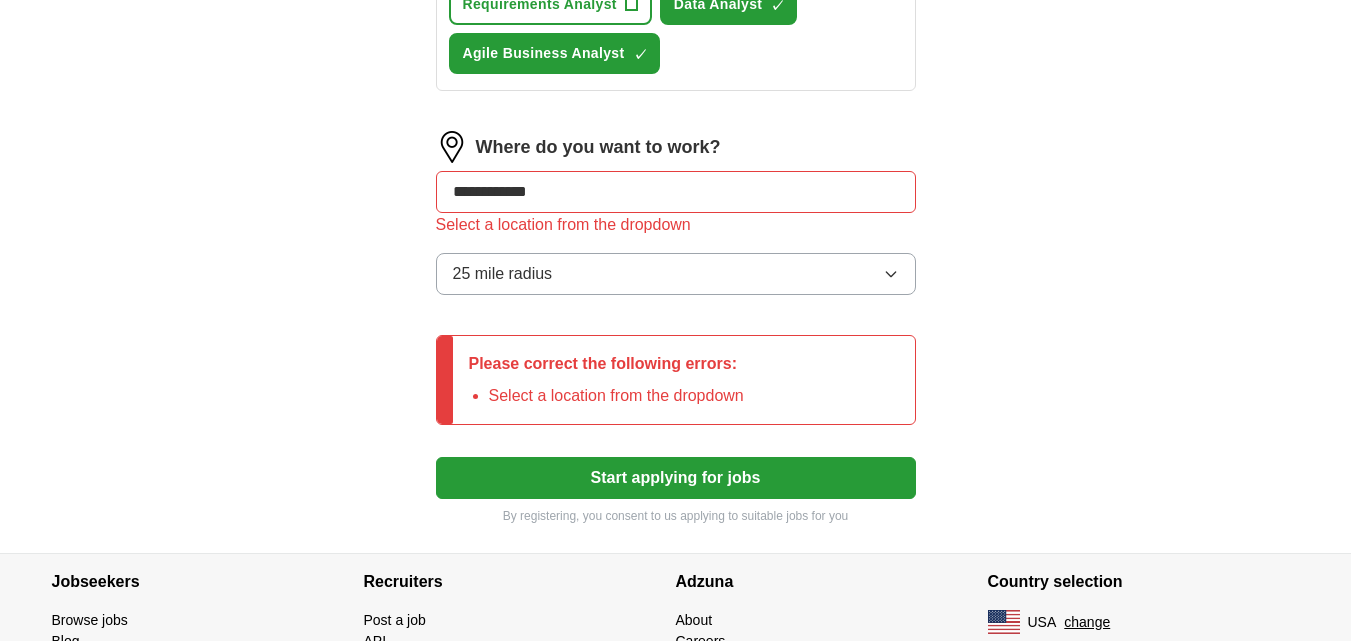 click on "**********" at bounding box center [676, -201] 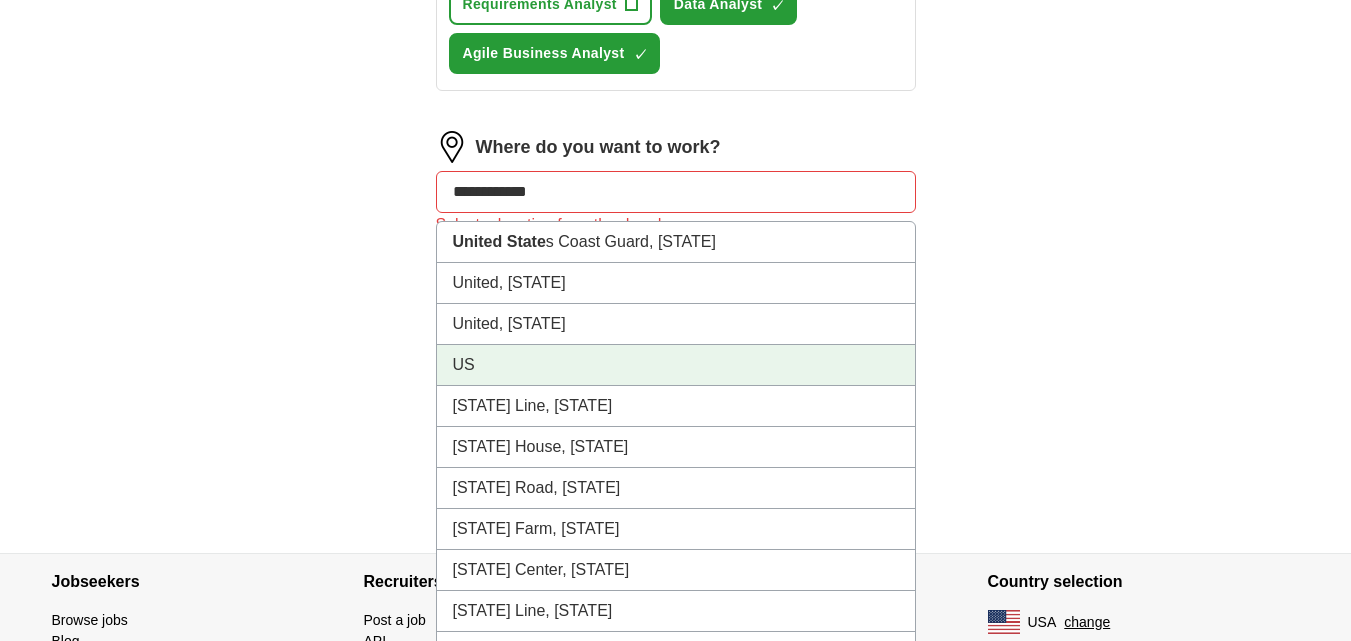 click on "US" at bounding box center (676, 365) 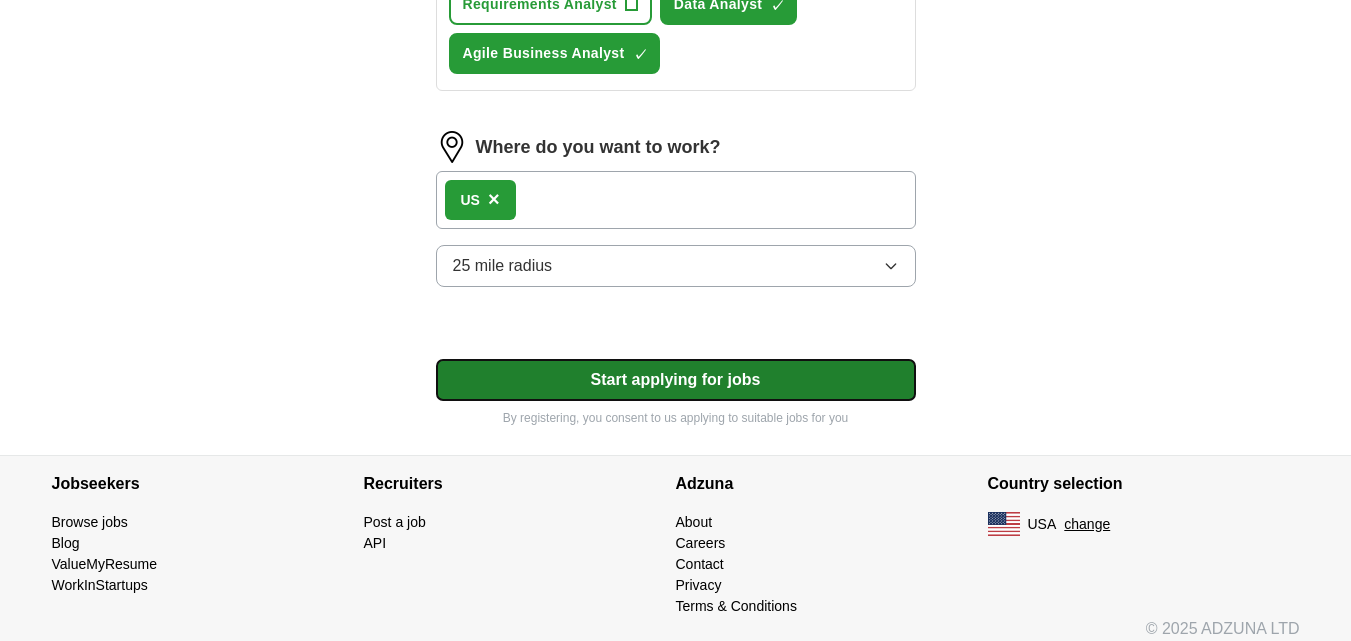 click on "Start applying for jobs" at bounding box center [676, 380] 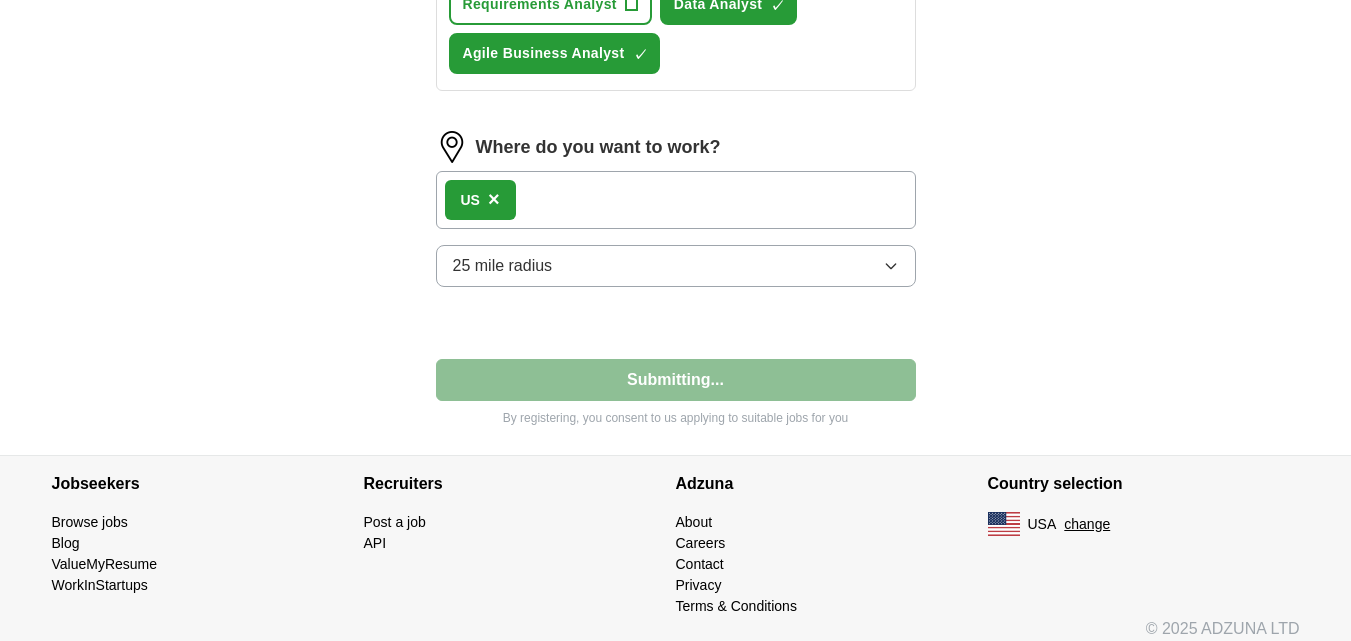 select on "**" 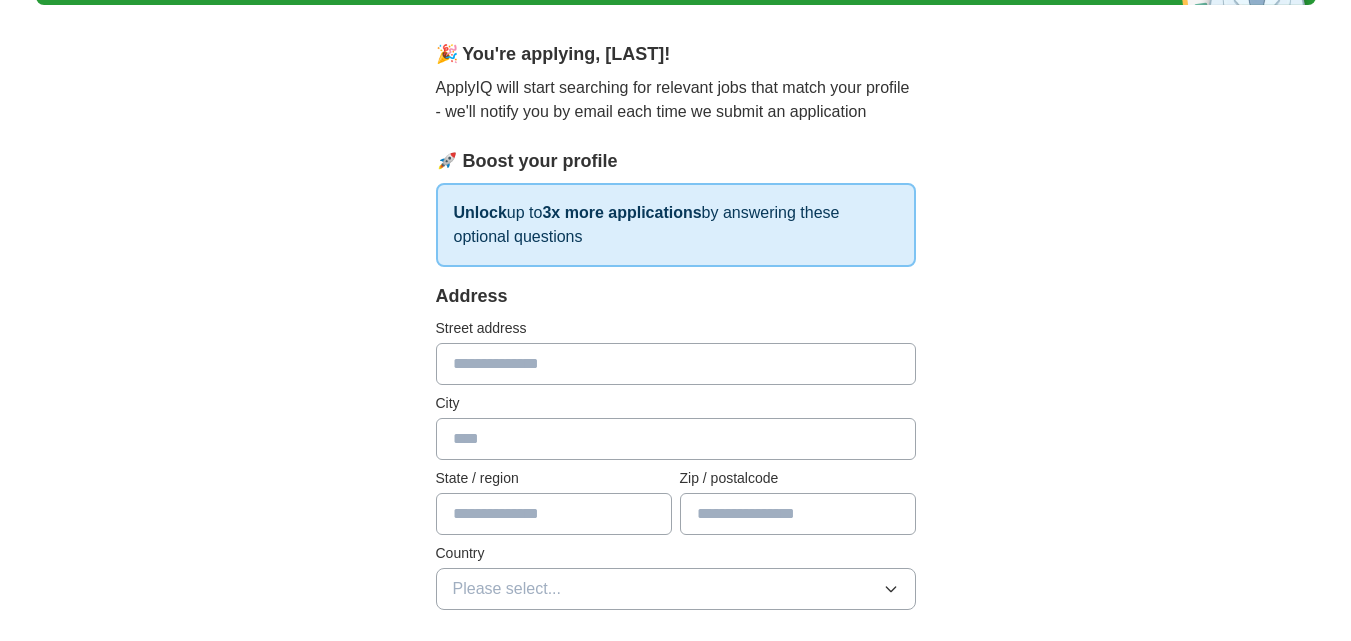 scroll, scrollTop: 300, scrollLeft: 0, axis: vertical 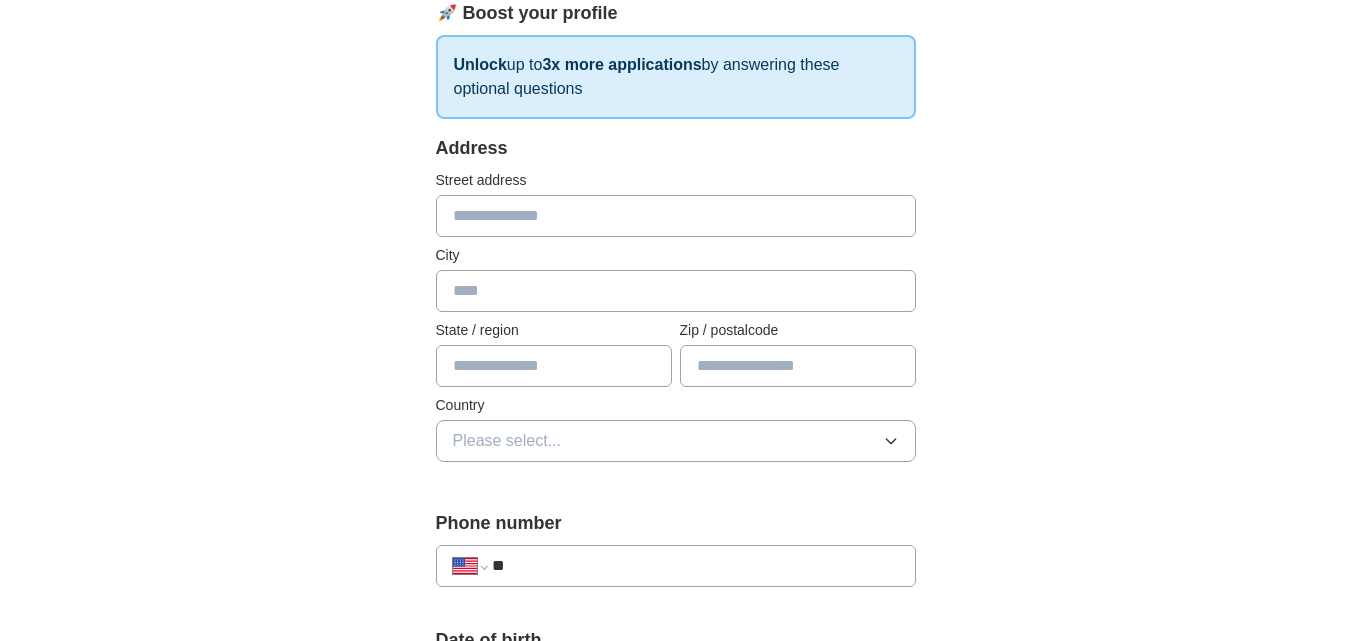 click at bounding box center [676, 216] 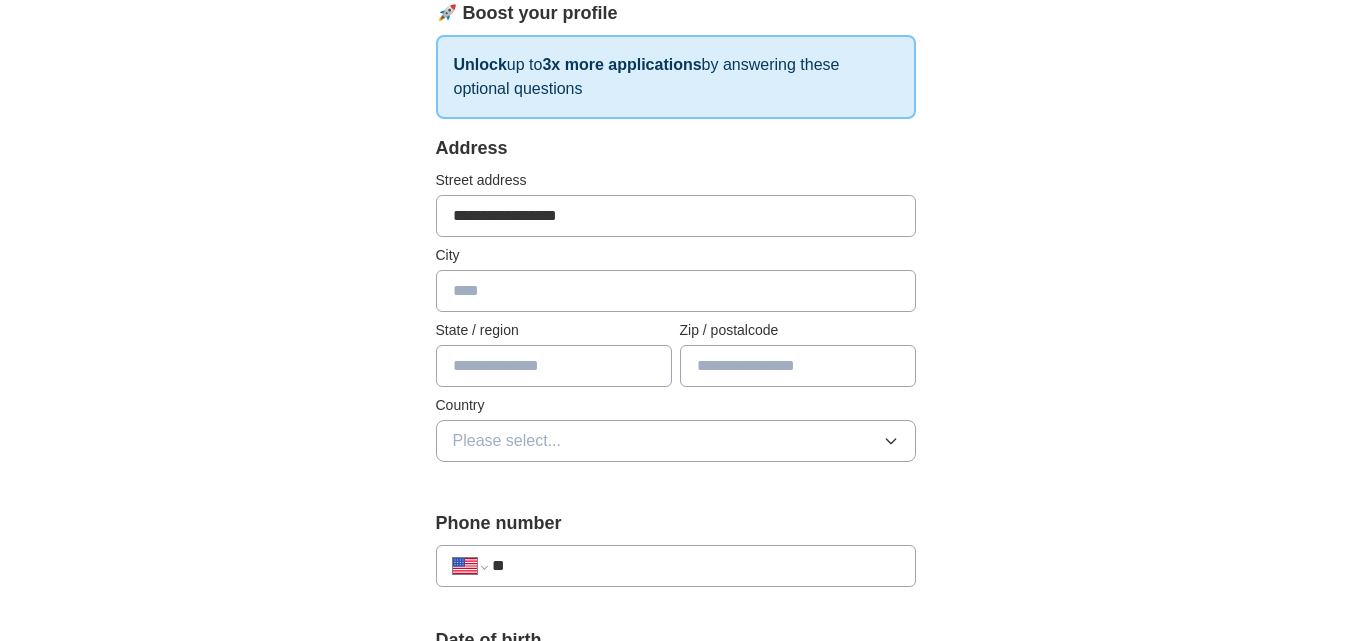 type on "**********" 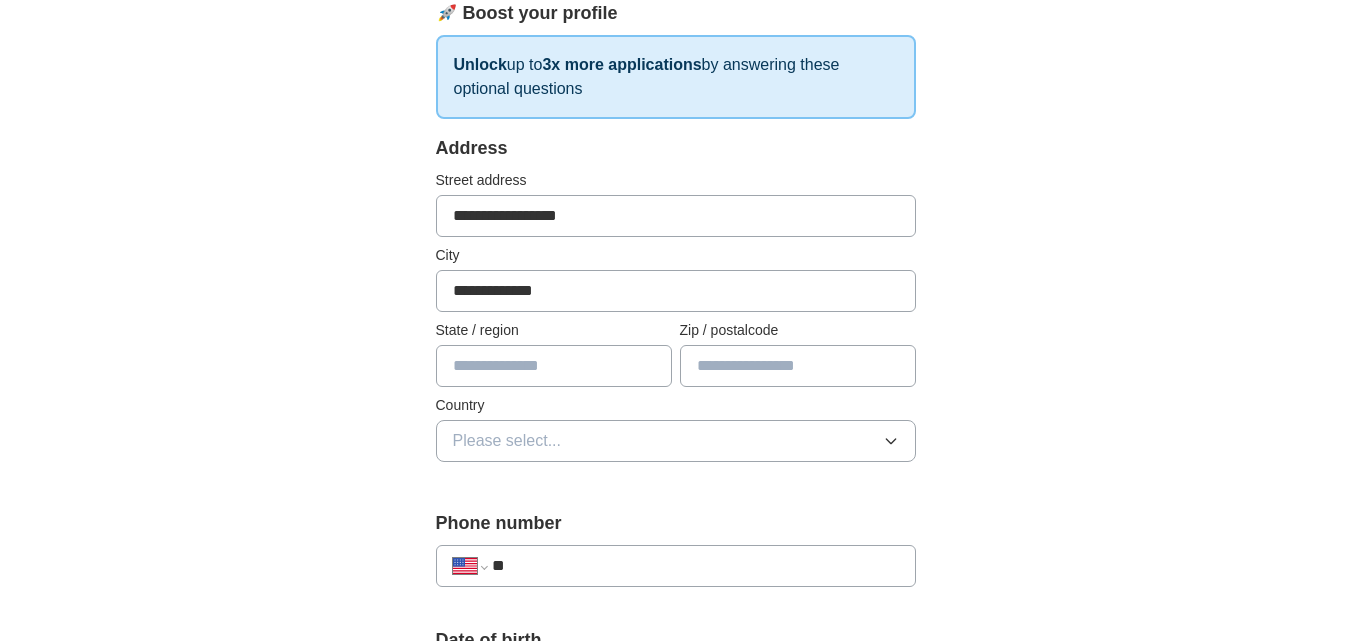 type on "**" 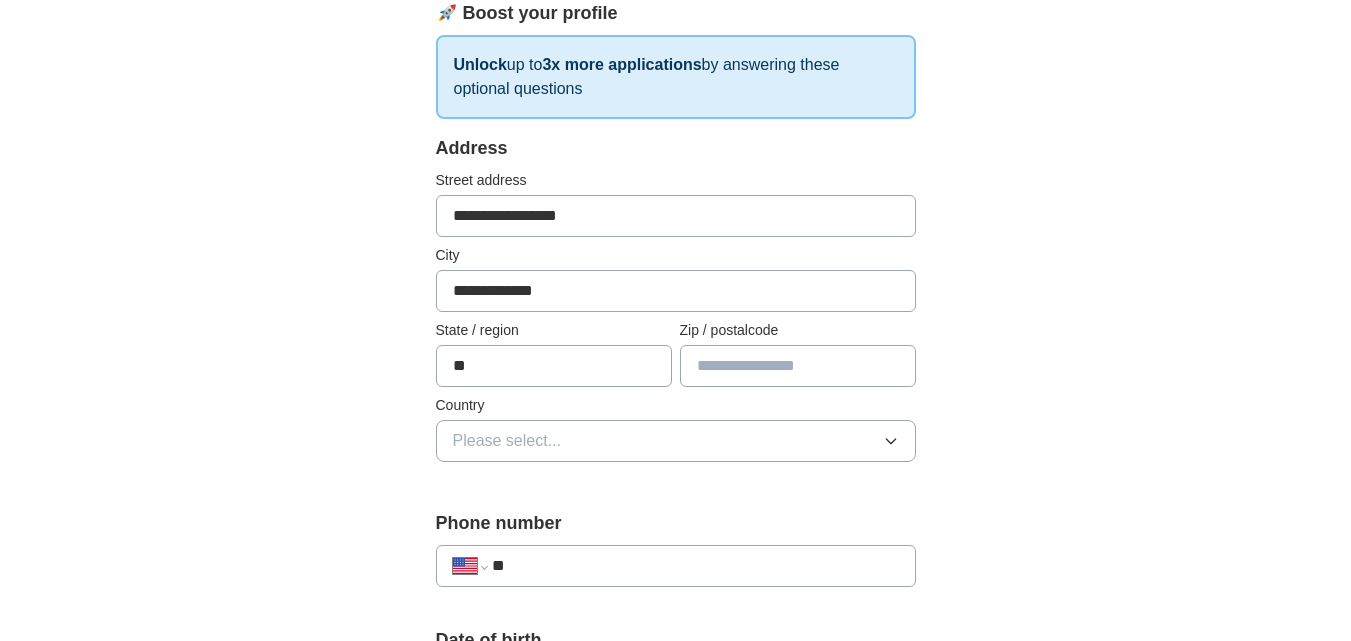 type on "*****" 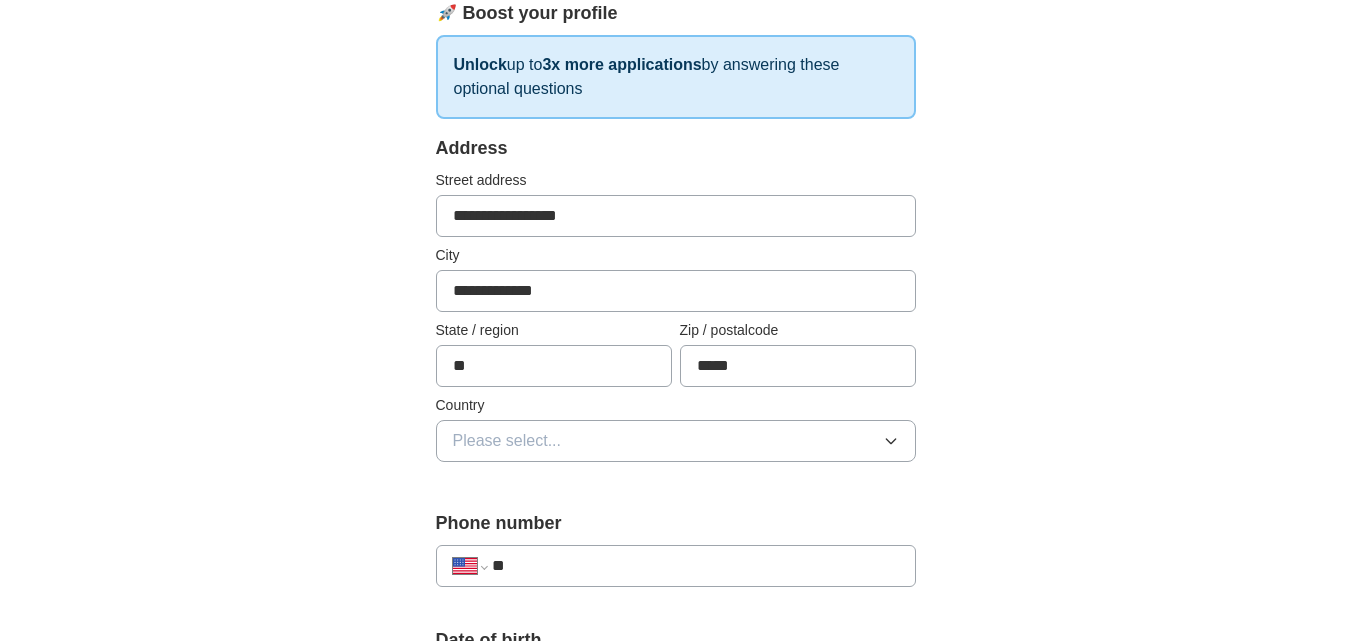 click on "**********" at bounding box center (676, 658) 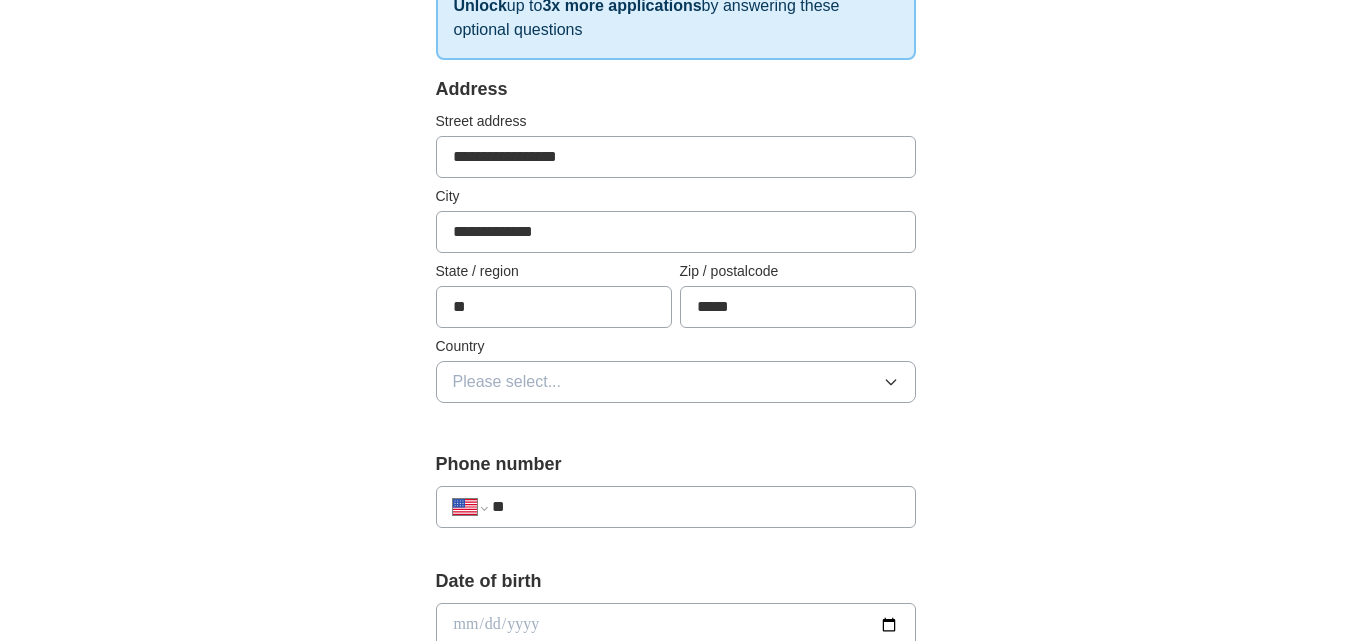 scroll, scrollTop: 500, scrollLeft: 0, axis: vertical 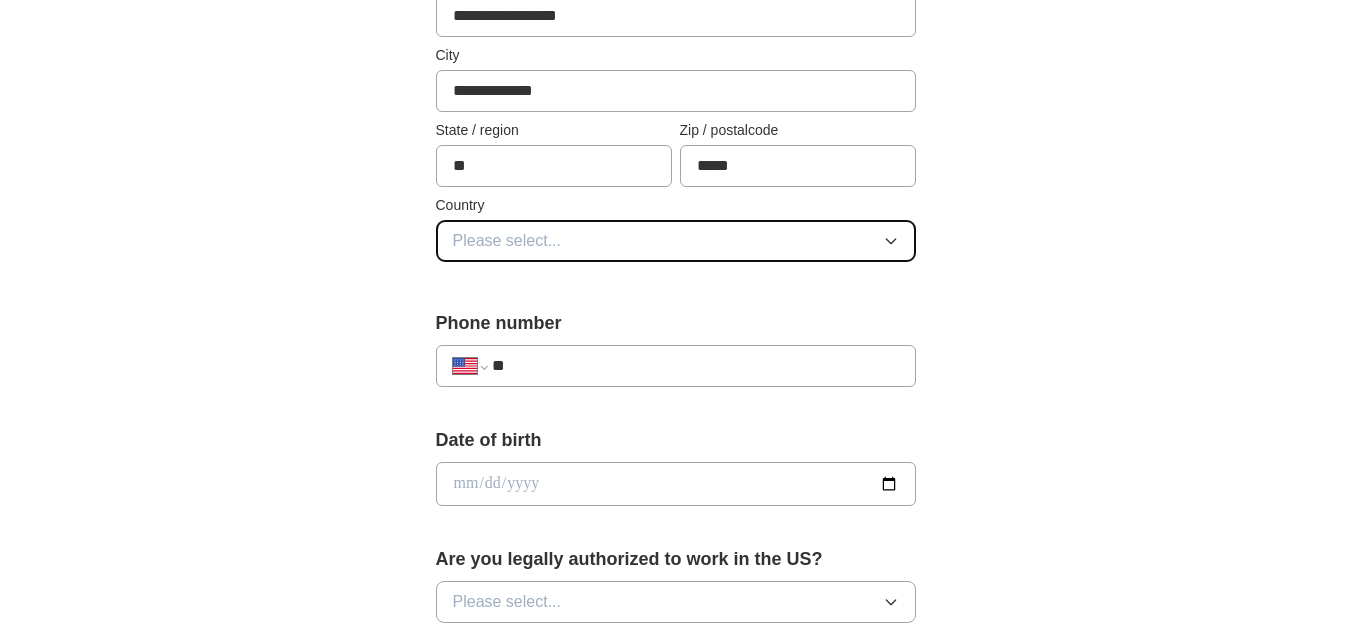 click on "Please select..." at bounding box center [507, 241] 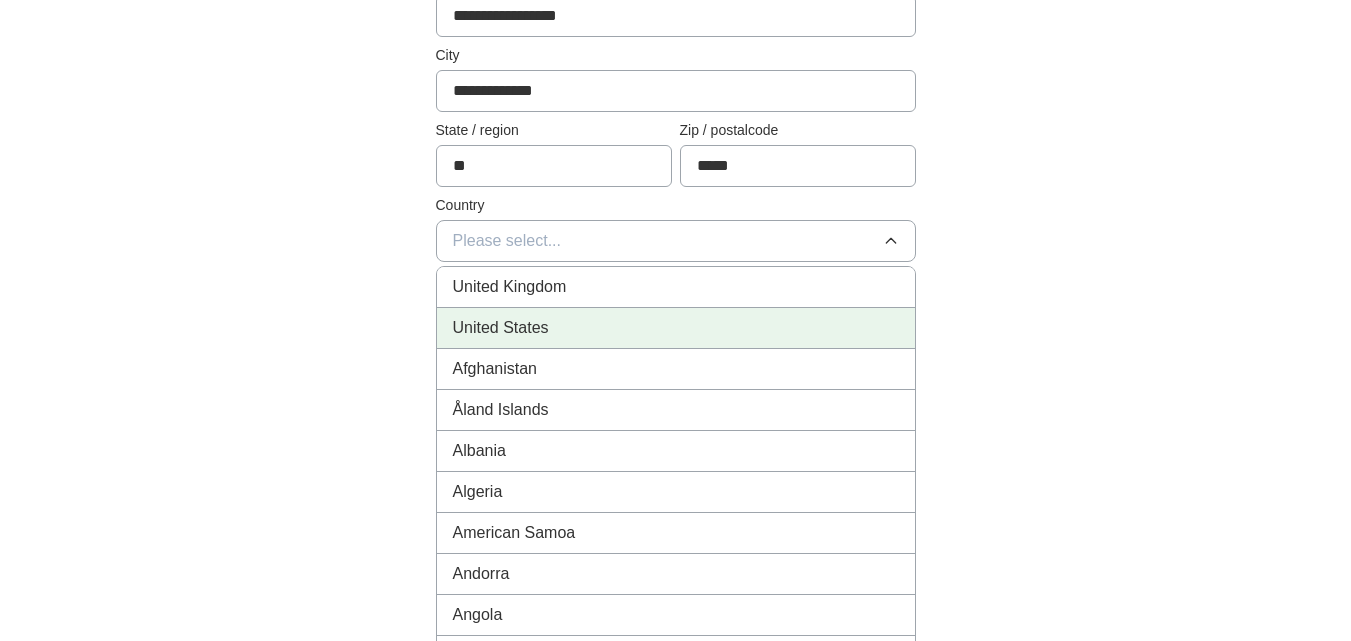click on "United States" at bounding box center [501, 328] 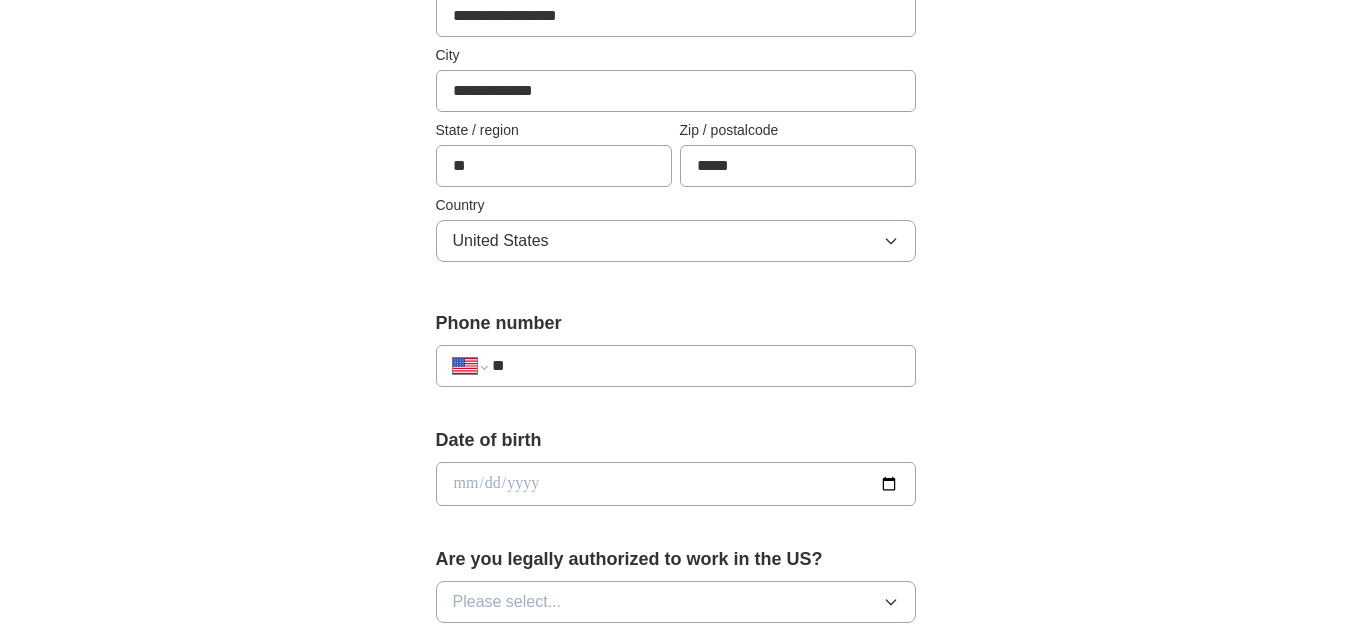 click on "**********" at bounding box center [676, 458] 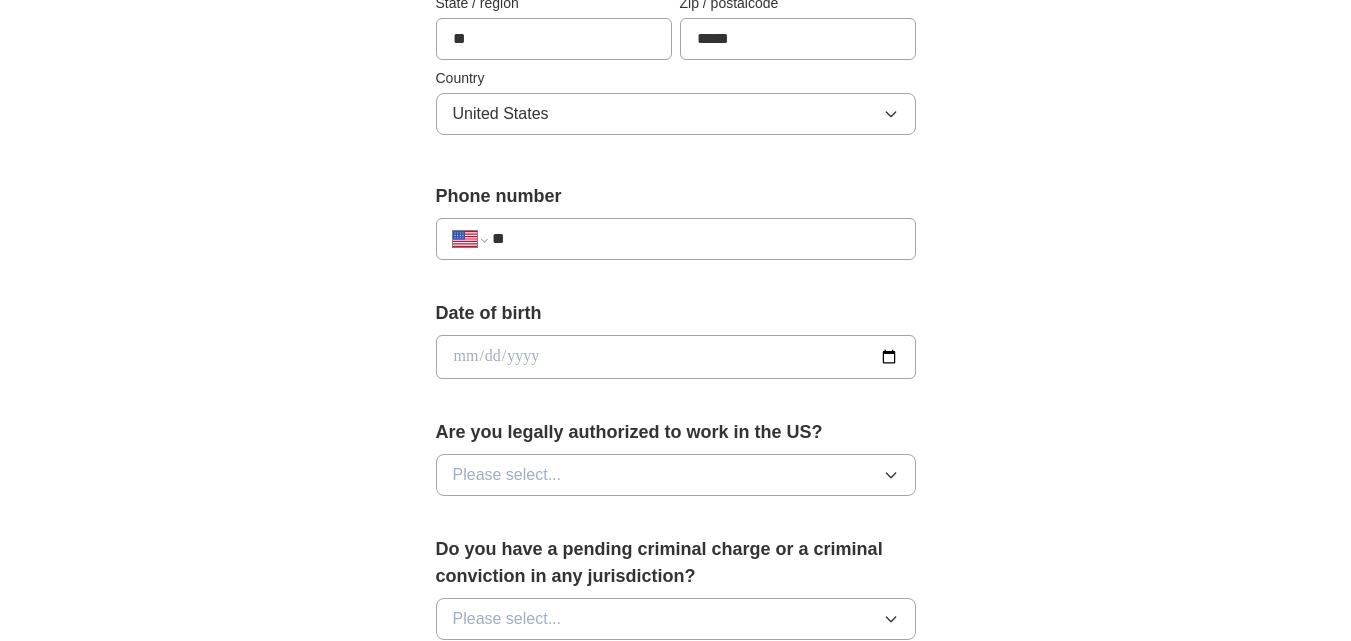 scroll, scrollTop: 700, scrollLeft: 0, axis: vertical 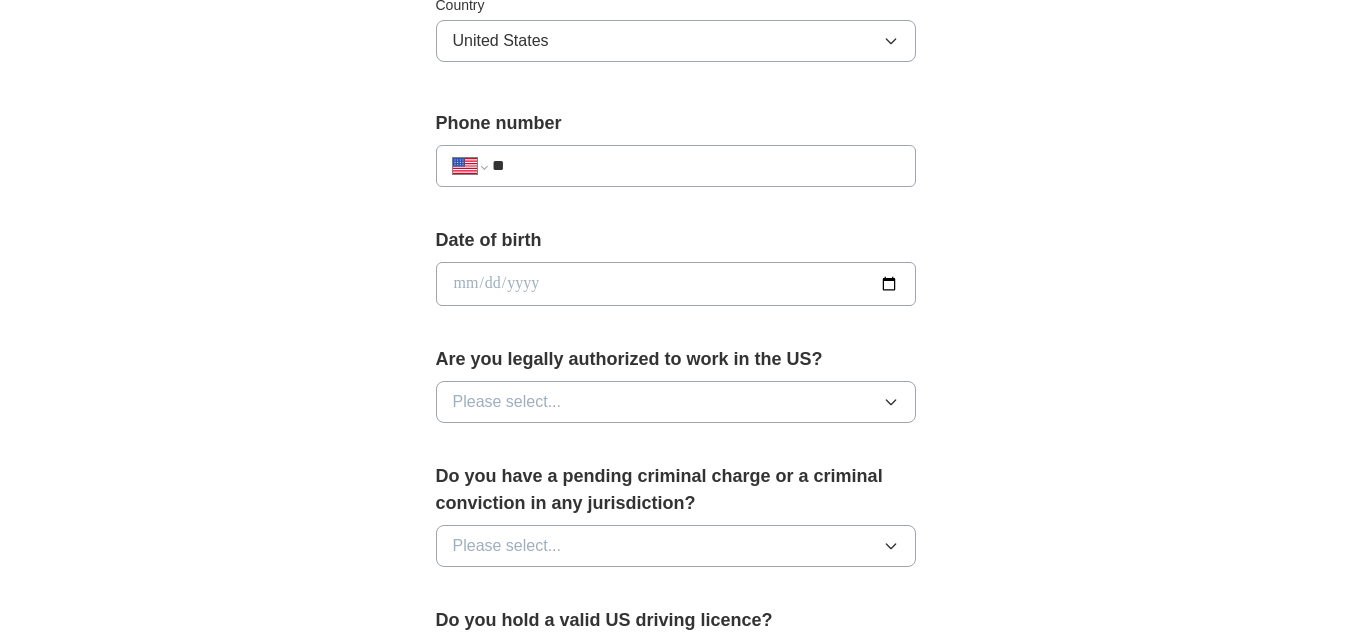 click on "**" at bounding box center (695, 166) 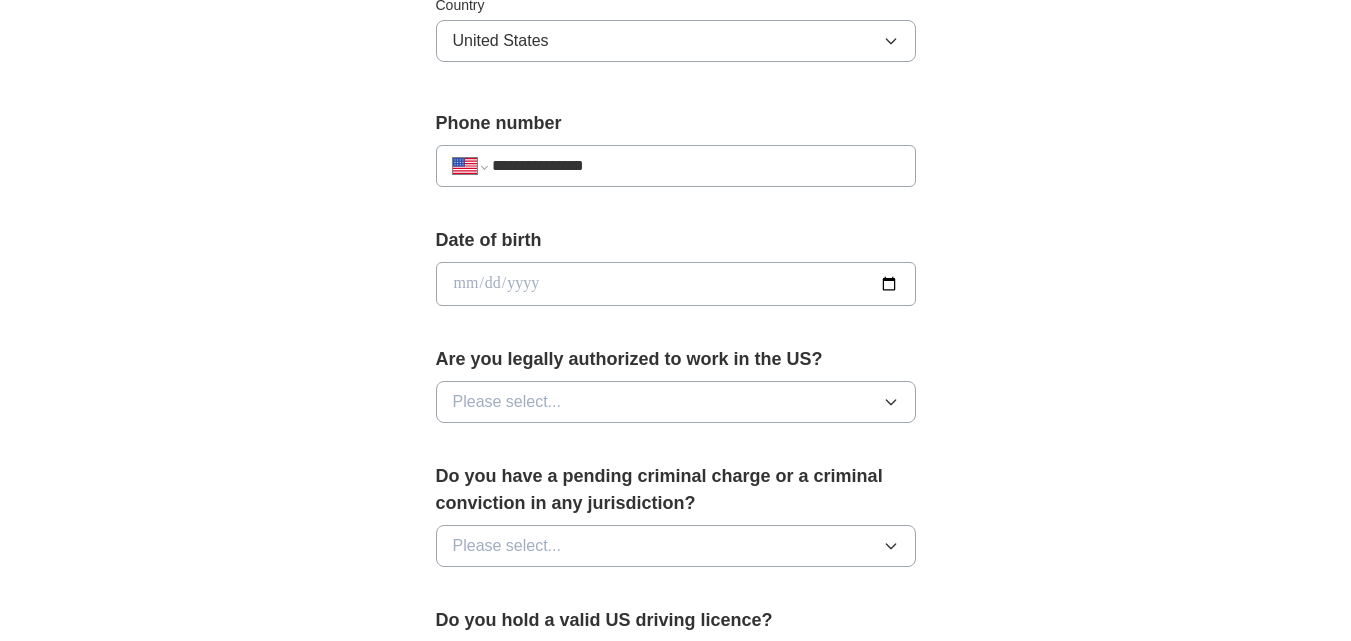 type on "**********" 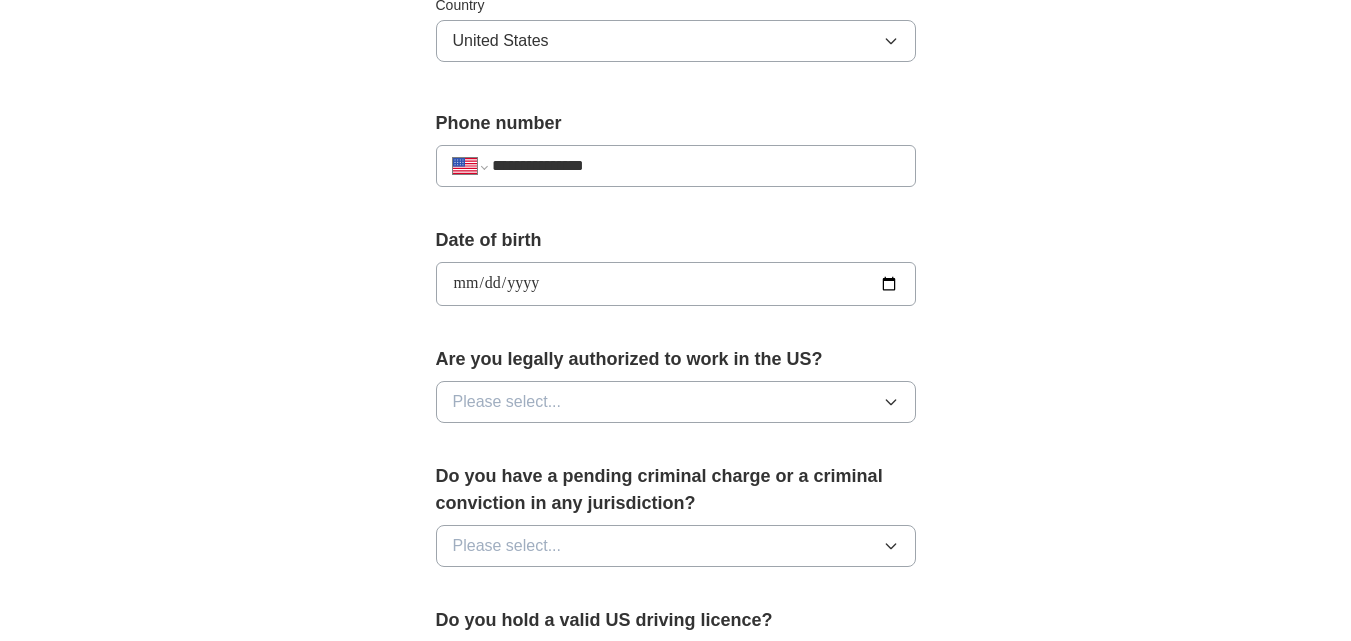 type on "**********" 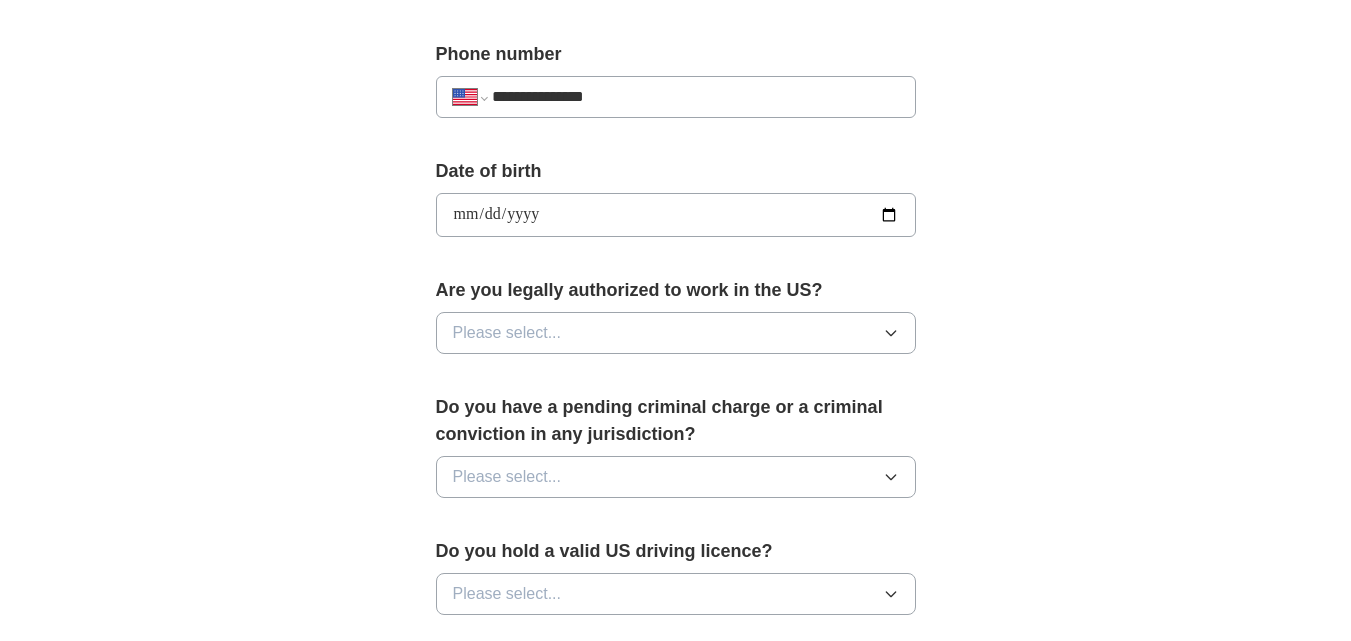 scroll, scrollTop: 900, scrollLeft: 0, axis: vertical 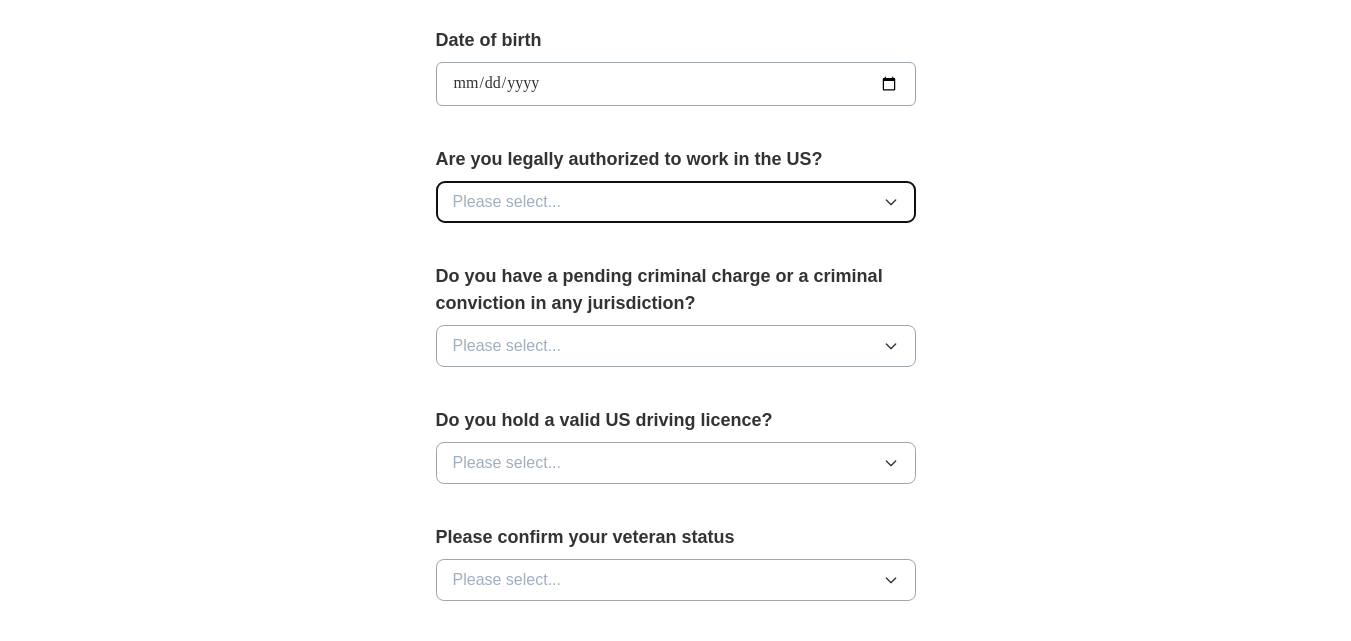 click on "Please select..." at bounding box center [676, 202] 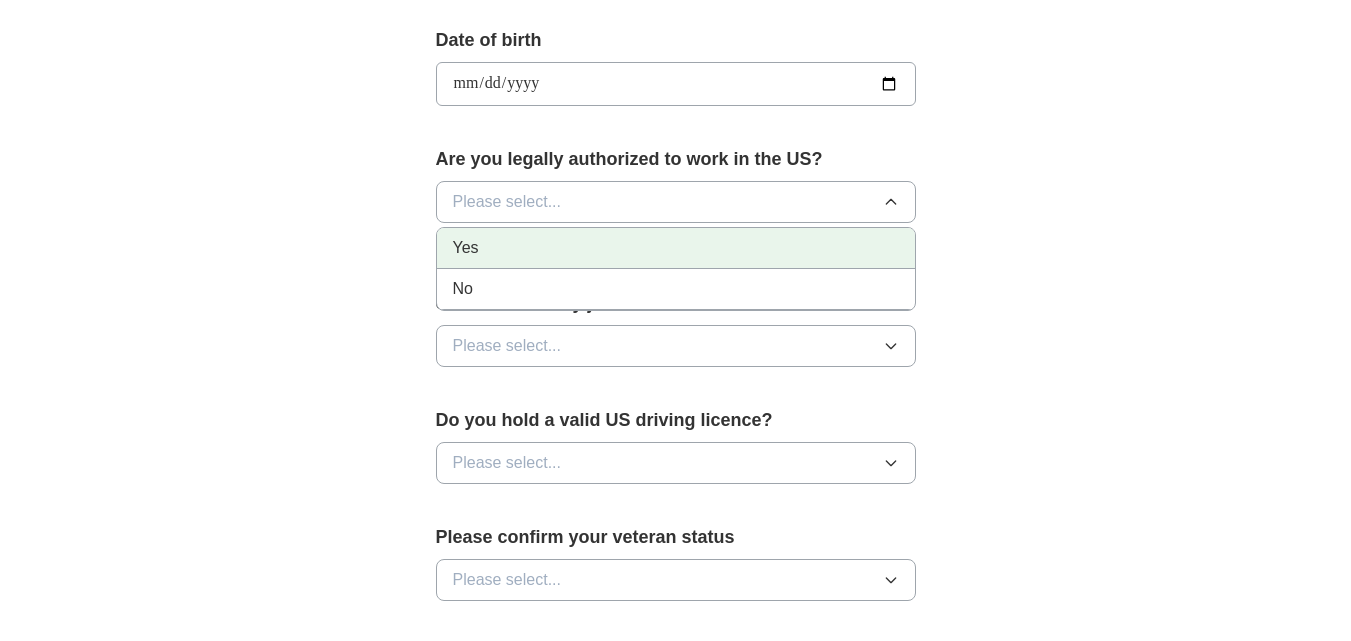 click on "Yes" at bounding box center [676, 248] 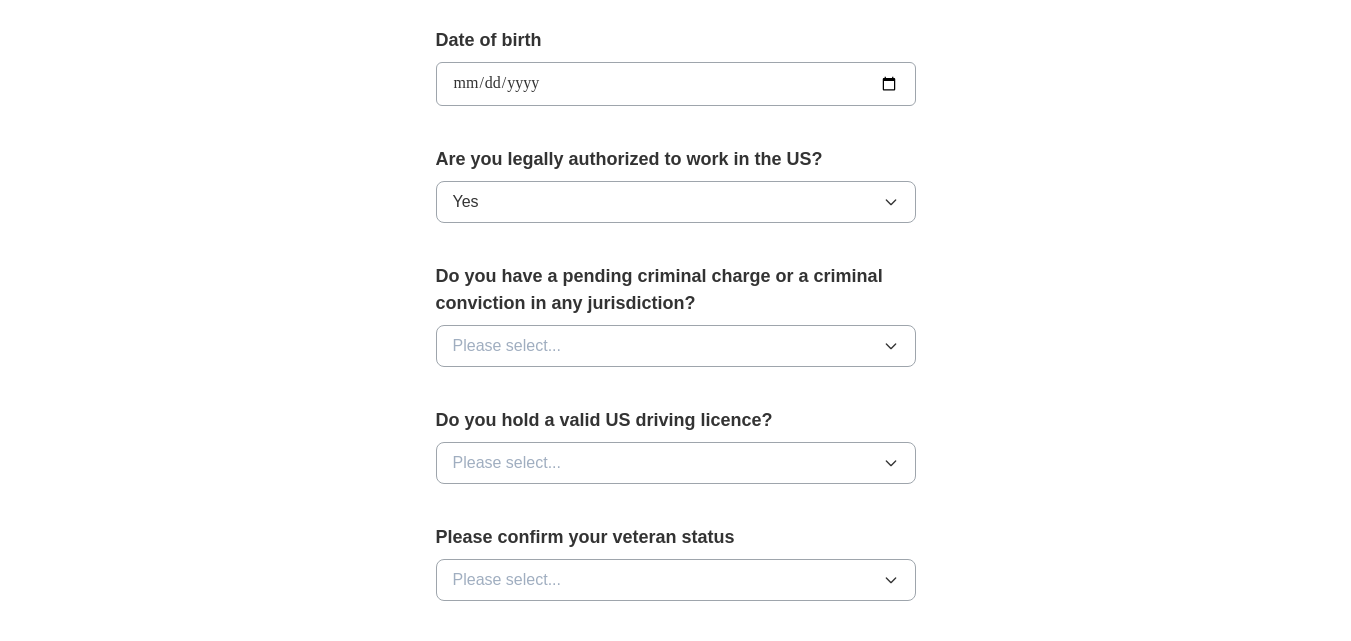 click on "**********" at bounding box center [676, 58] 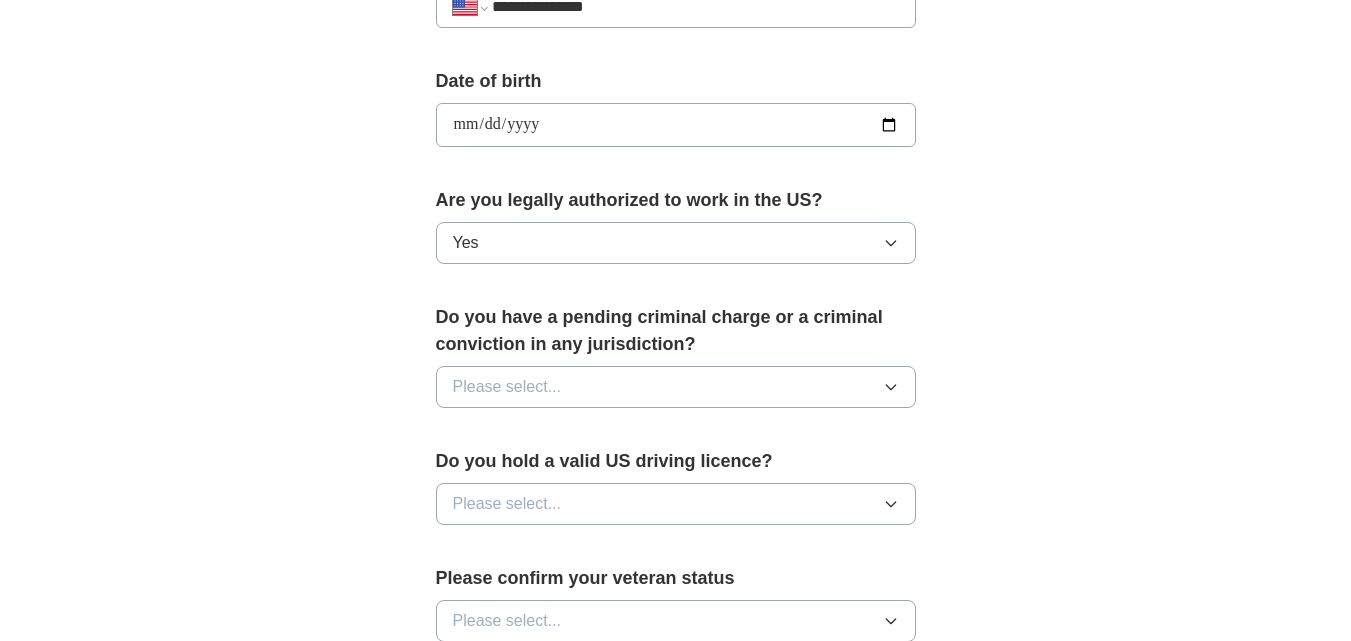 scroll, scrollTop: 900, scrollLeft: 0, axis: vertical 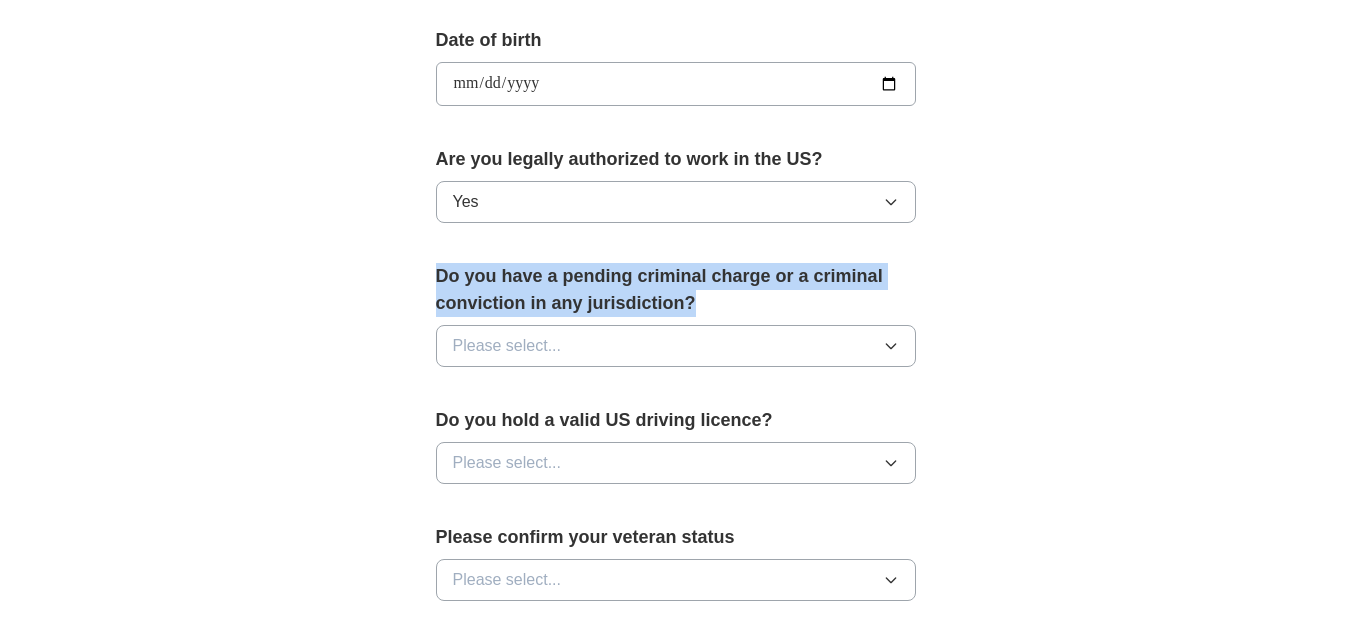 drag, startPoint x: 432, startPoint y: 276, endPoint x: 738, endPoint y: 313, distance: 308.22882 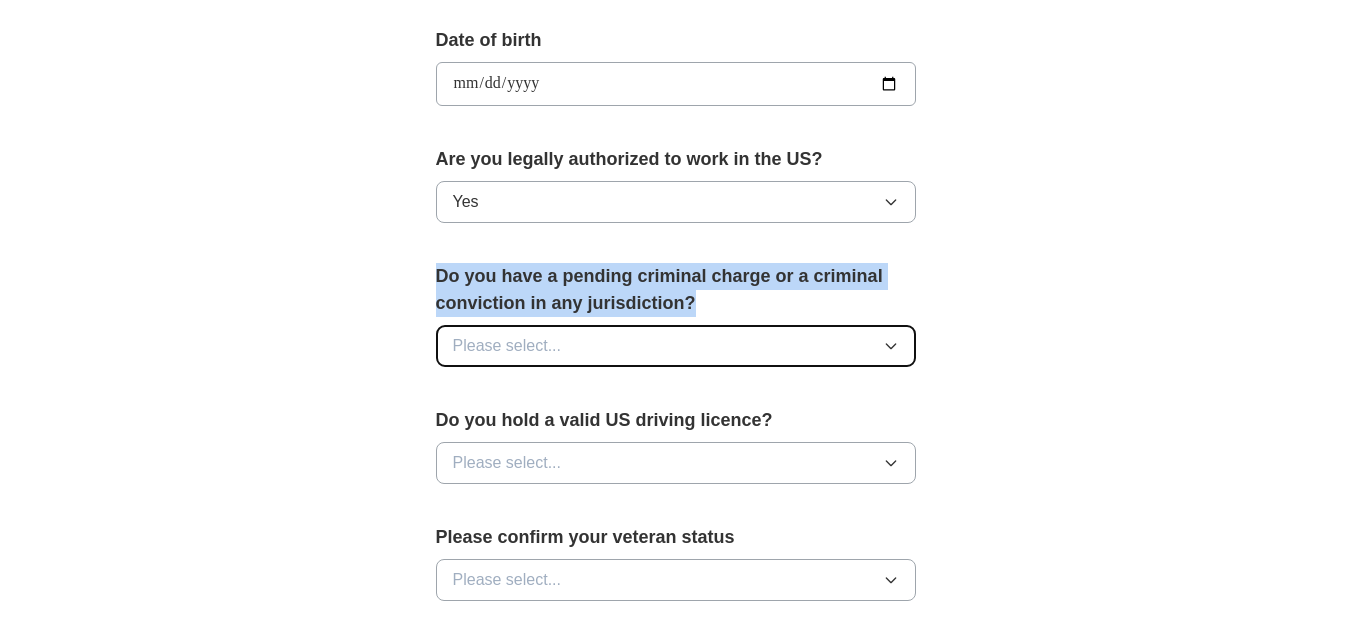 click on "Please select..." at bounding box center (507, 346) 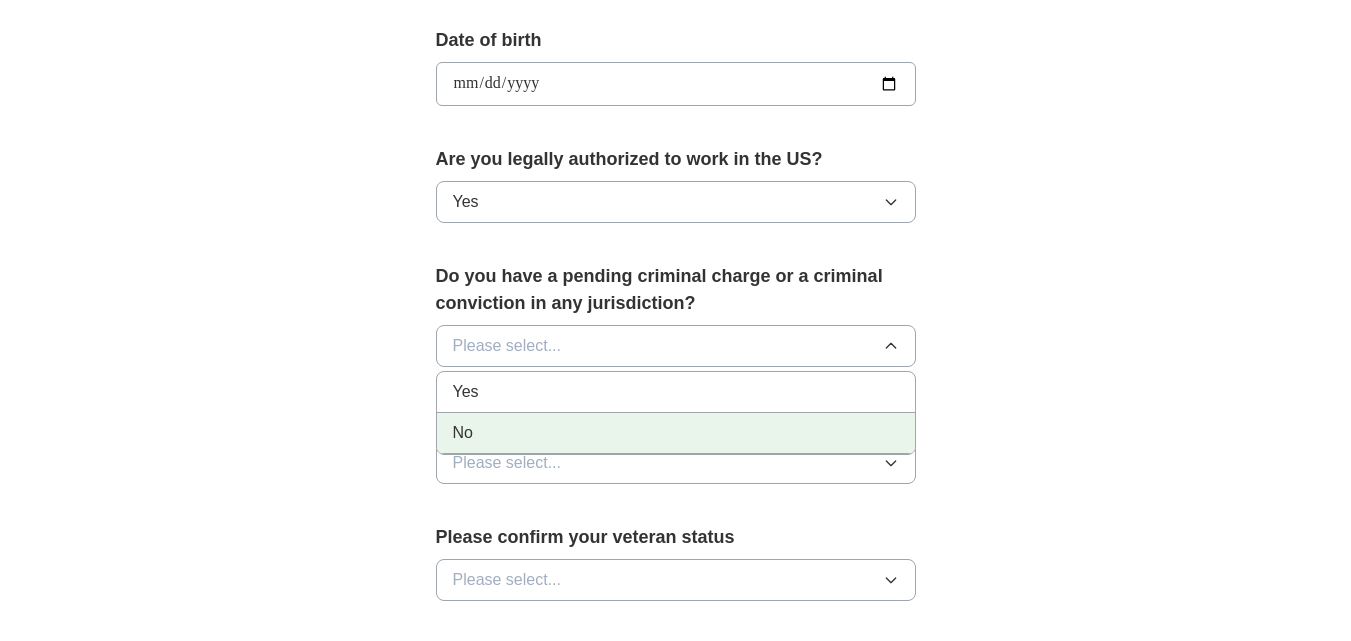 click on "No" at bounding box center (676, 433) 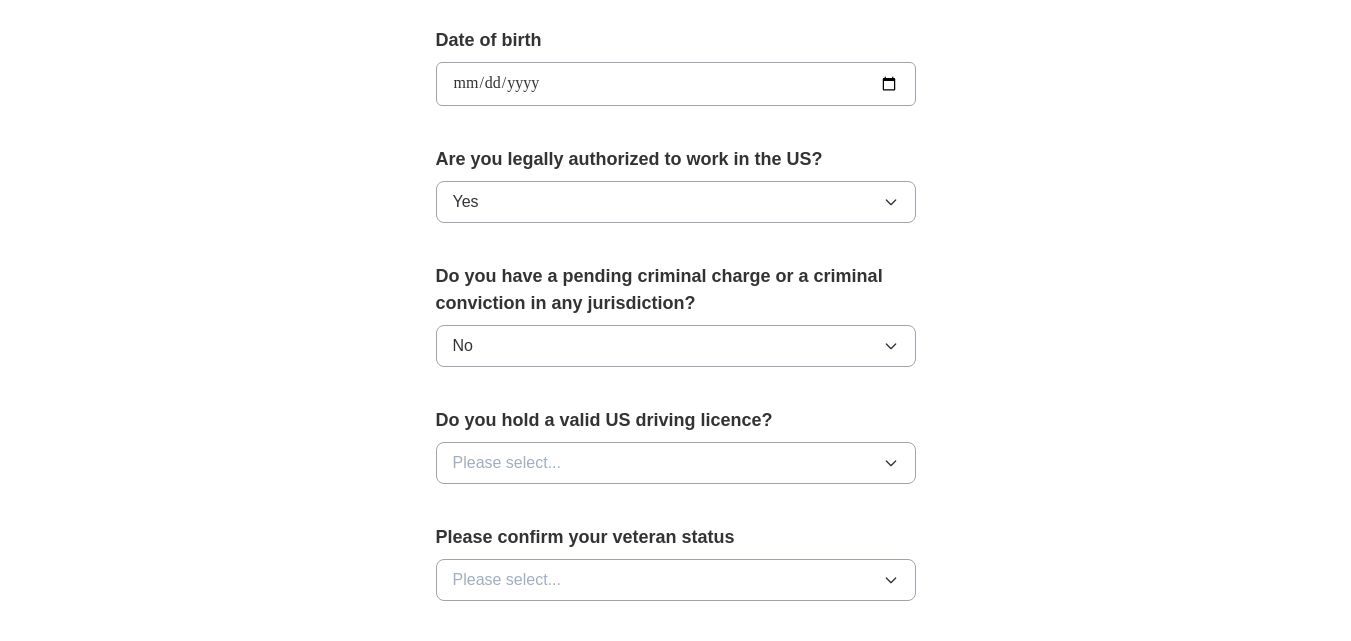 click on "**********" at bounding box center (676, 58) 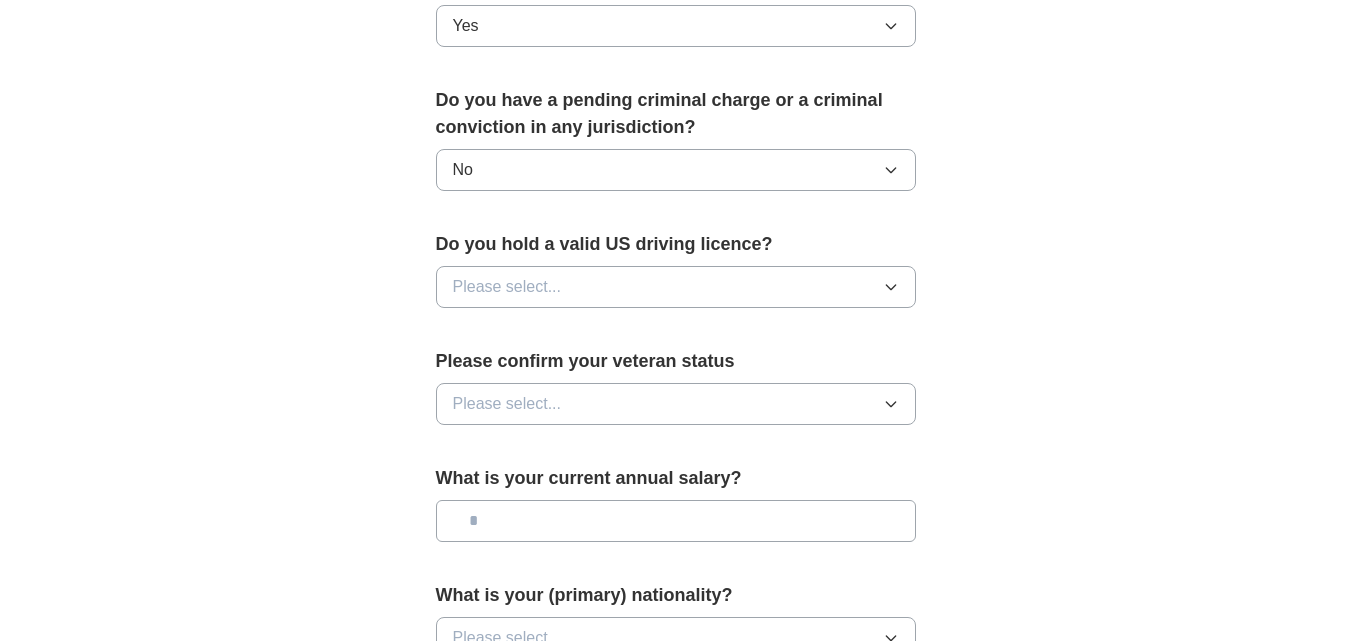 scroll, scrollTop: 1100, scrollLeft: 0, axis: vertical 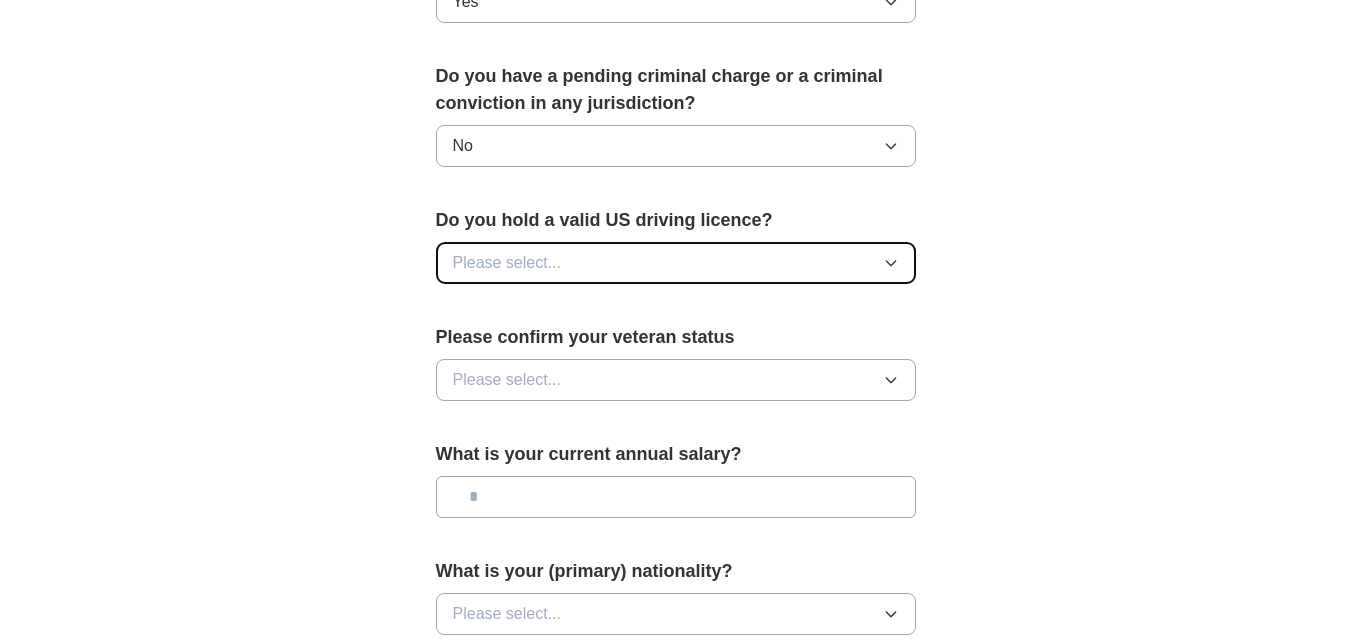 click on "Please select..." at bounding box center (676, 263) 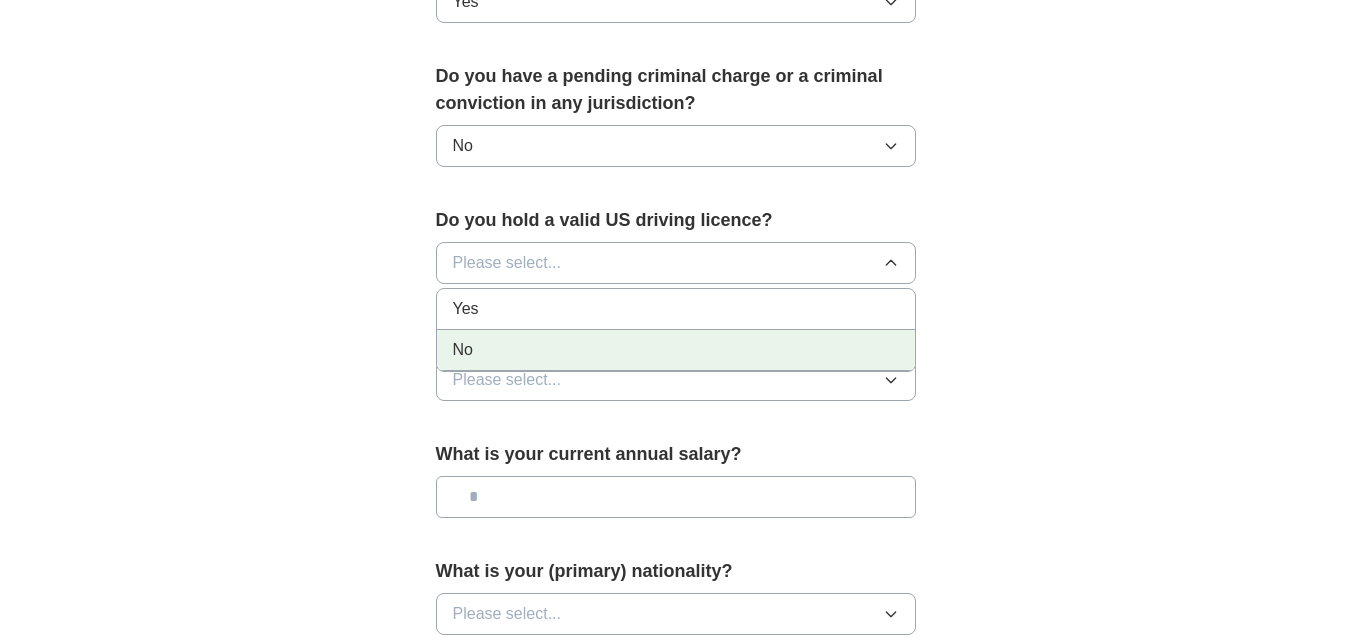 click on "No" at bounding box center [676, 350] 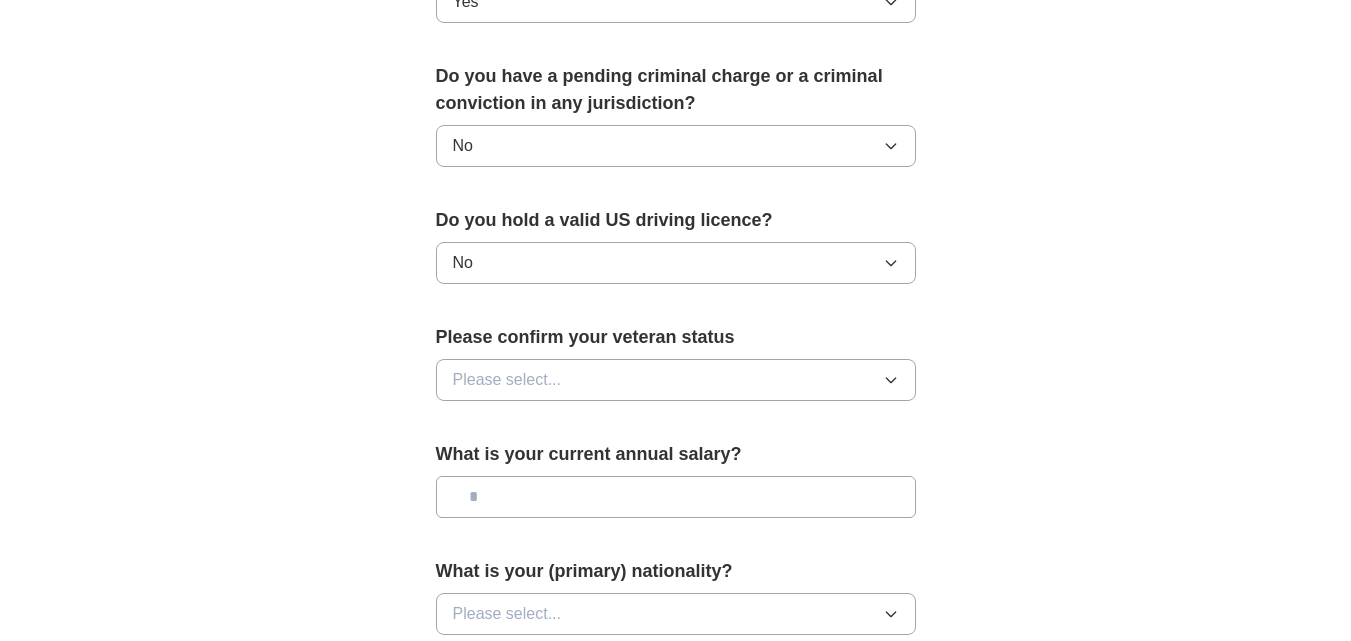 click on "**********" at bounding box center (676, -142) 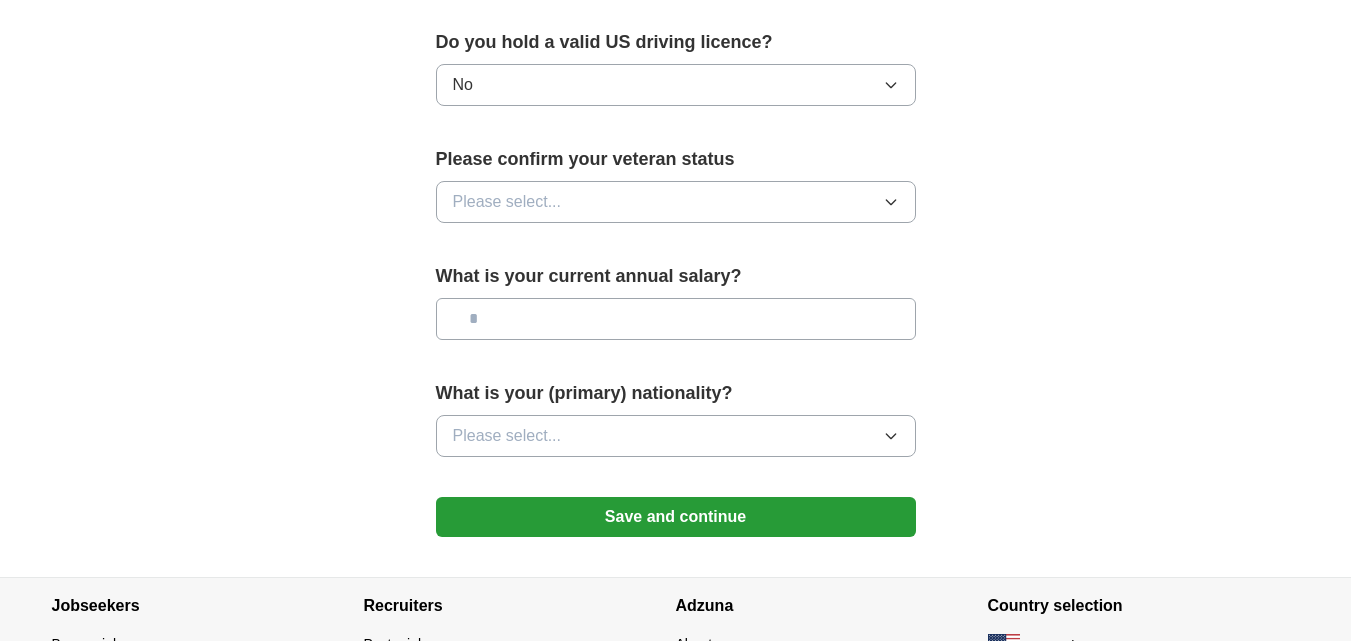 scroll, scrollTop: 1300, scrollLeft: 0, axis: vertical 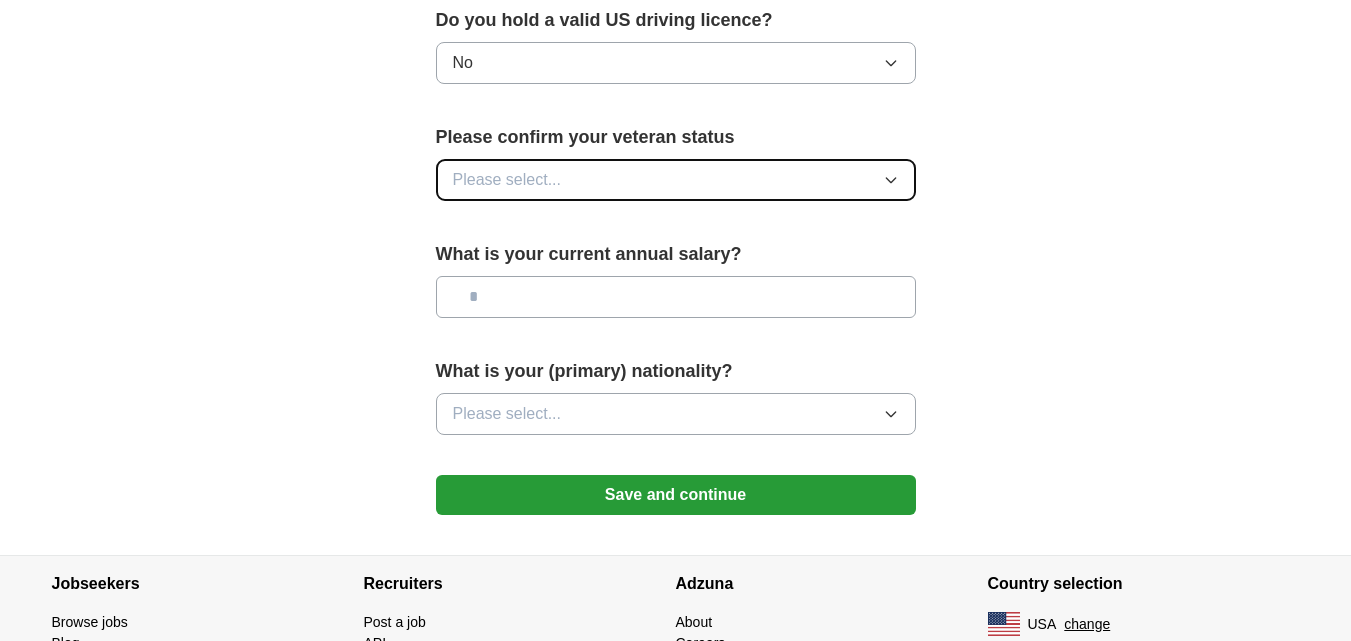 click on "Please select..." at bounding box center [676, 180] 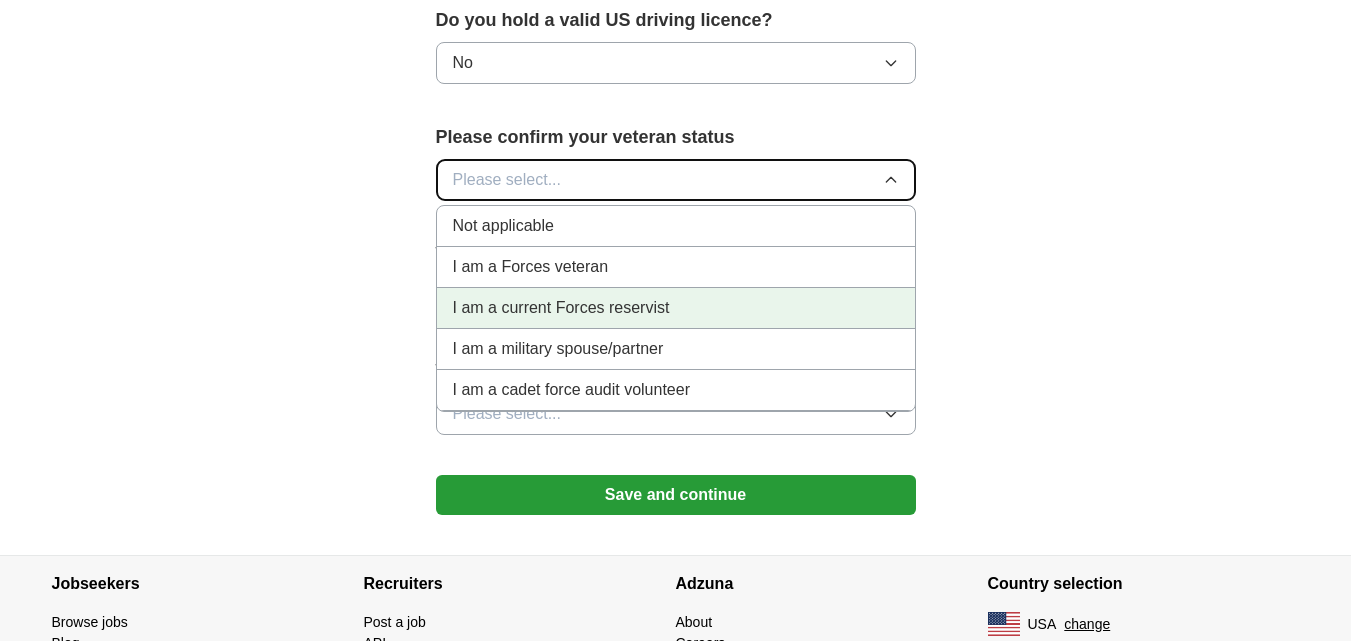 scroll, scrollTop: 1400, scrollLeft: 0, axis: vertical 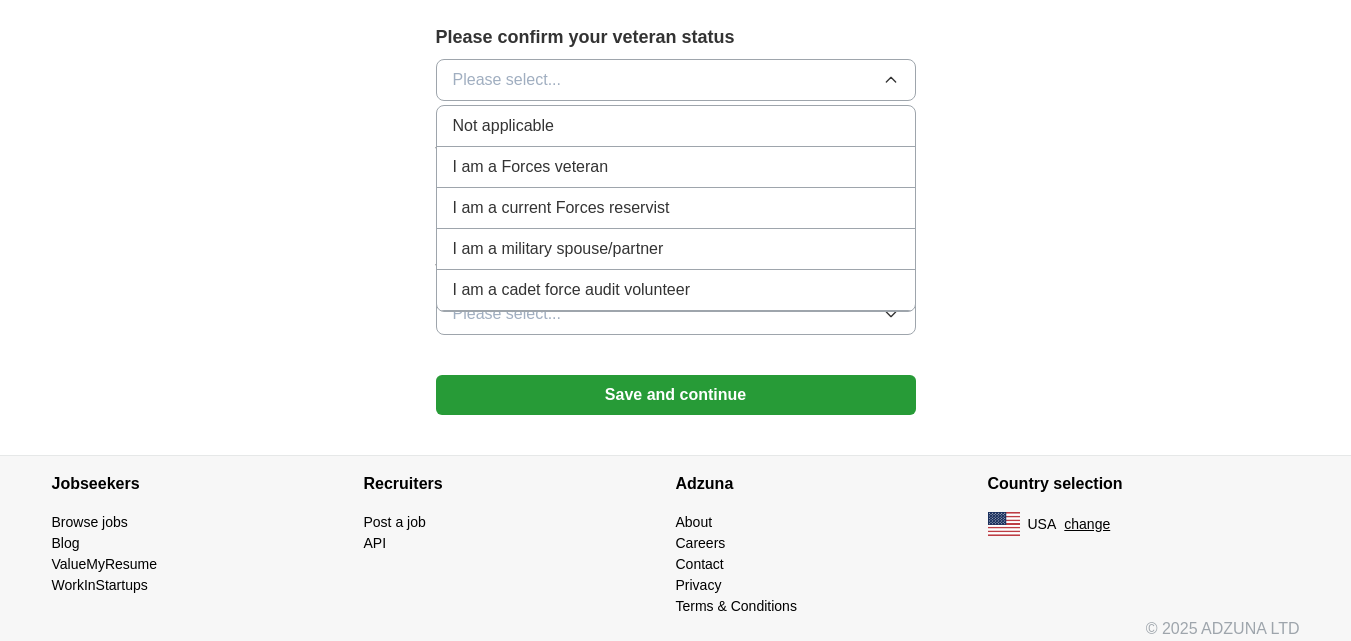 click on "**********" at bounding box center [676, -442] 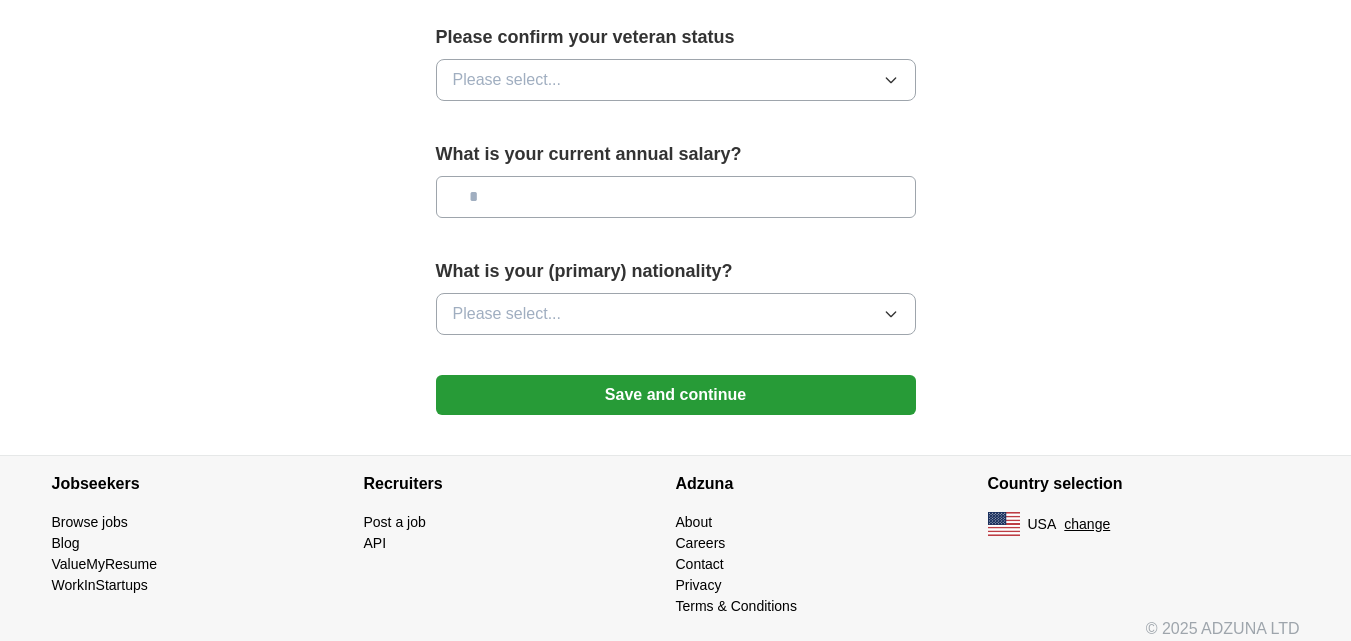 scroll, scrollTop: 1300, scrollLeft: 0, axis: vertical 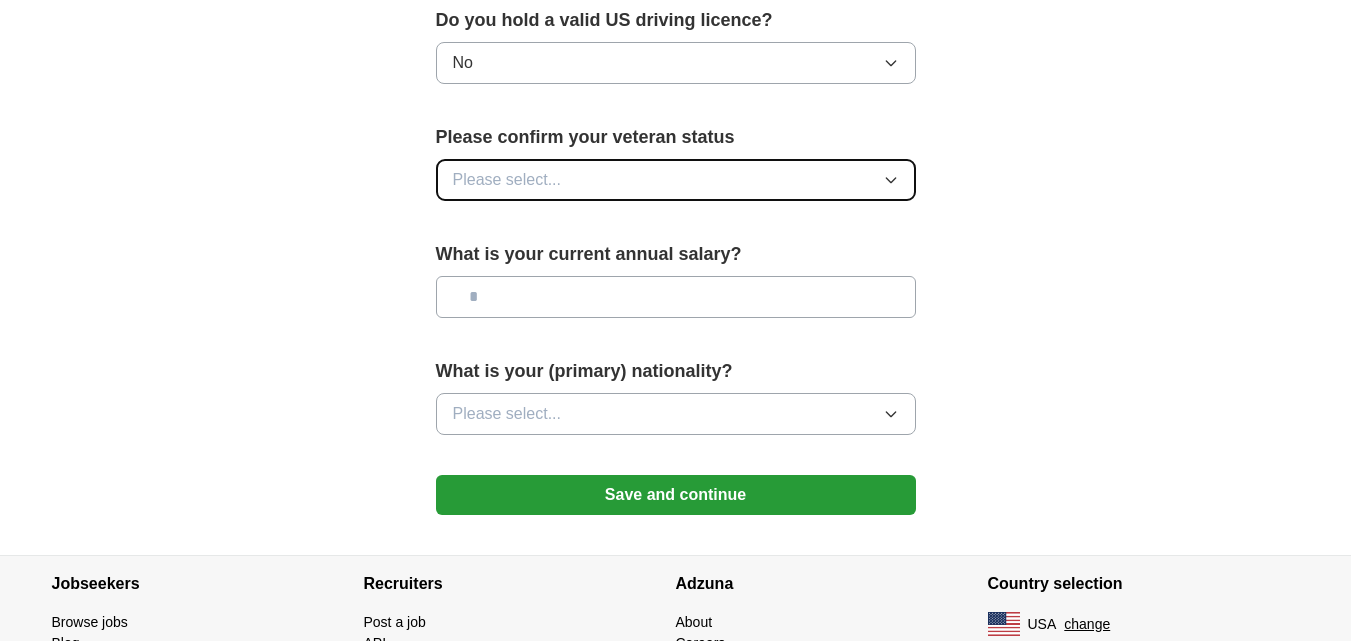 click on "Please select..." at bounding box center [507, 180] 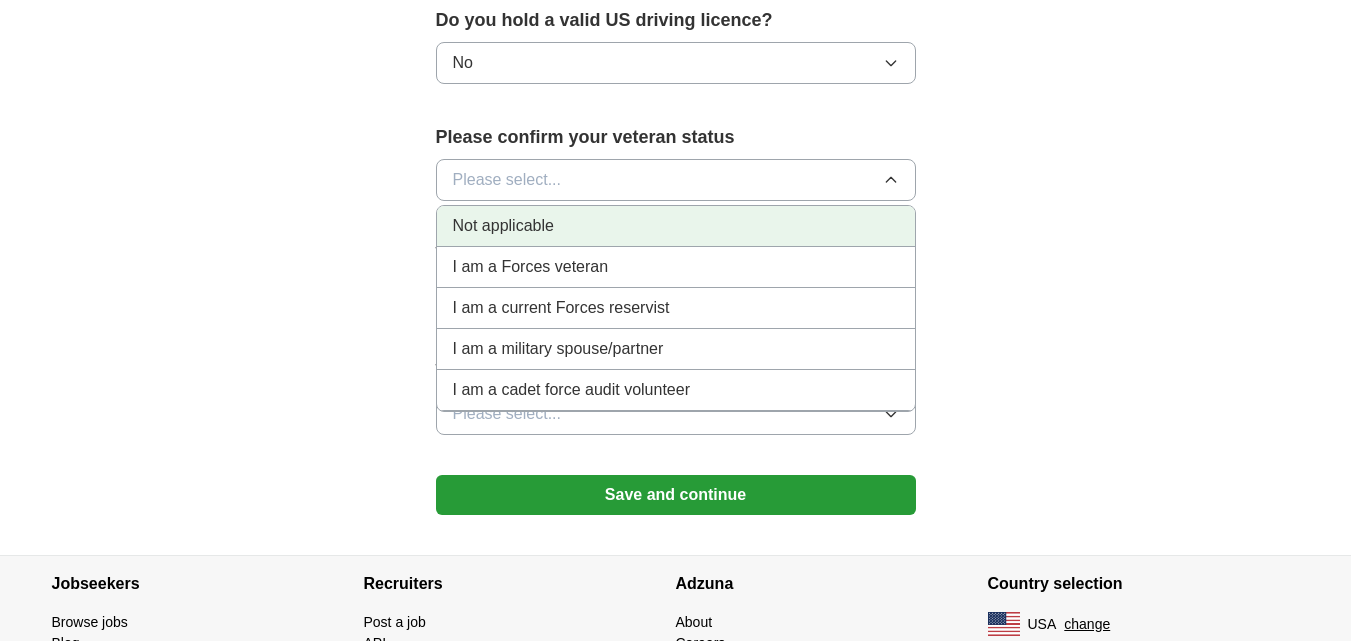 click on "Not applicable" at bounding box center (503, 226) 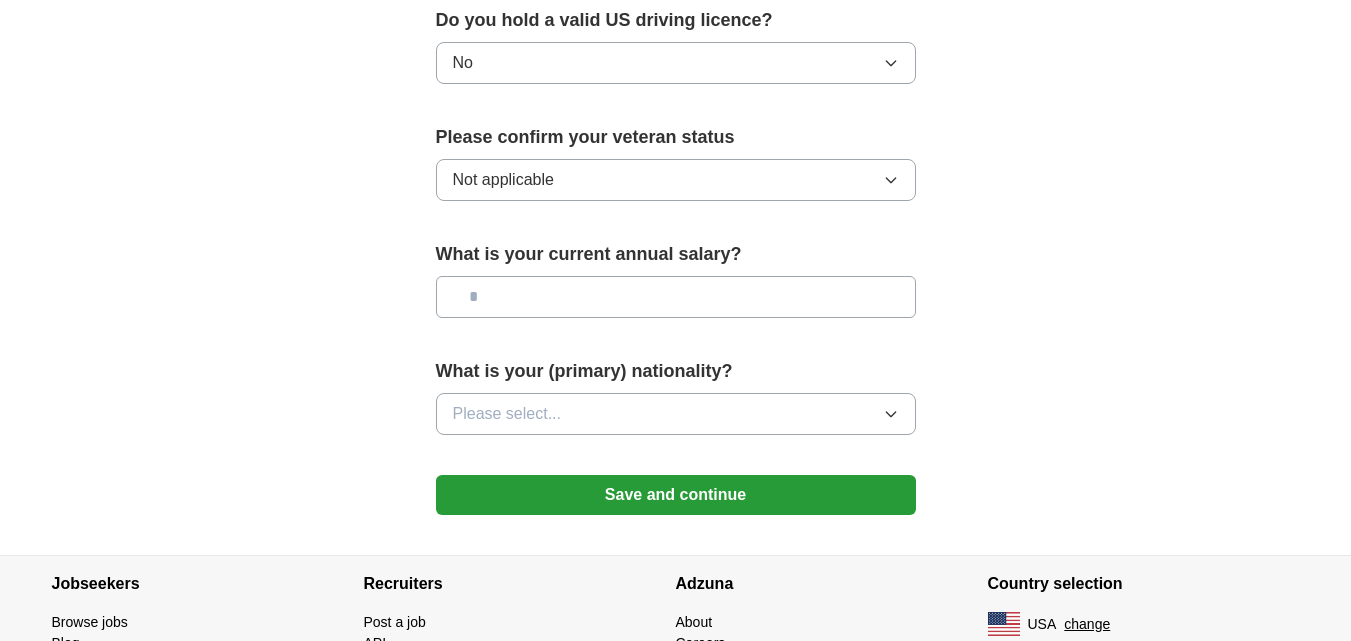 click on "**********" at bounding box center (676, -342) 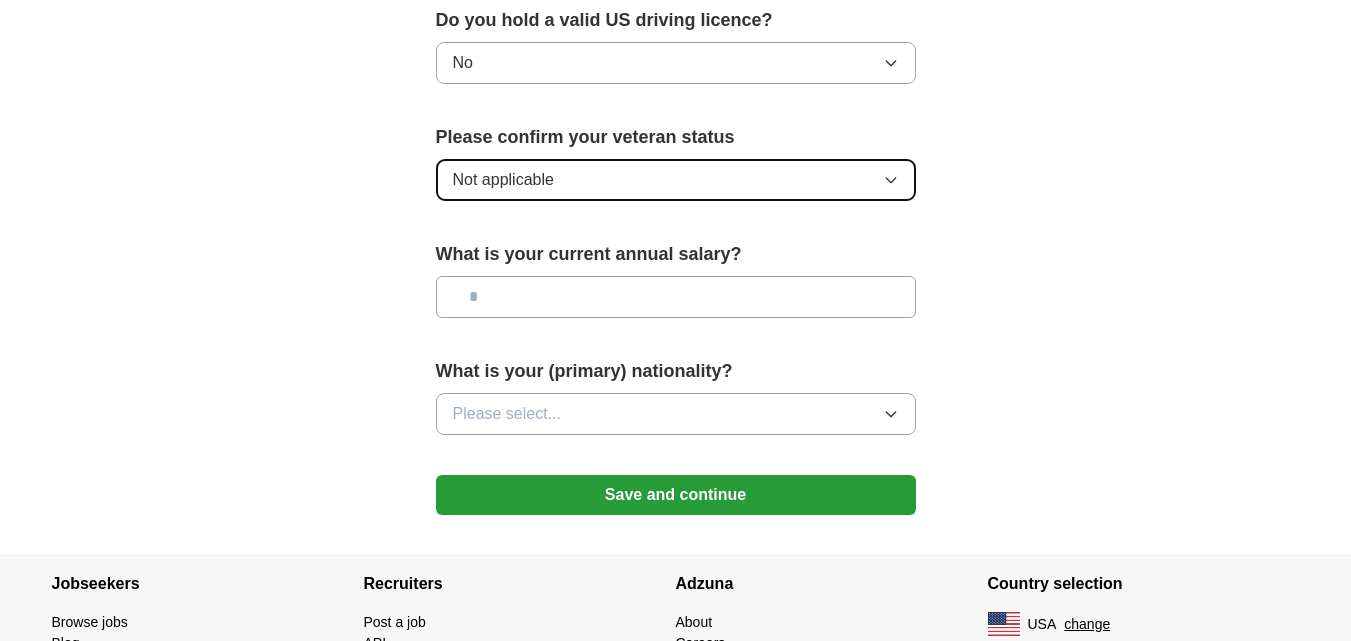 click on "Not applicable" at bounding box center [676, 180] 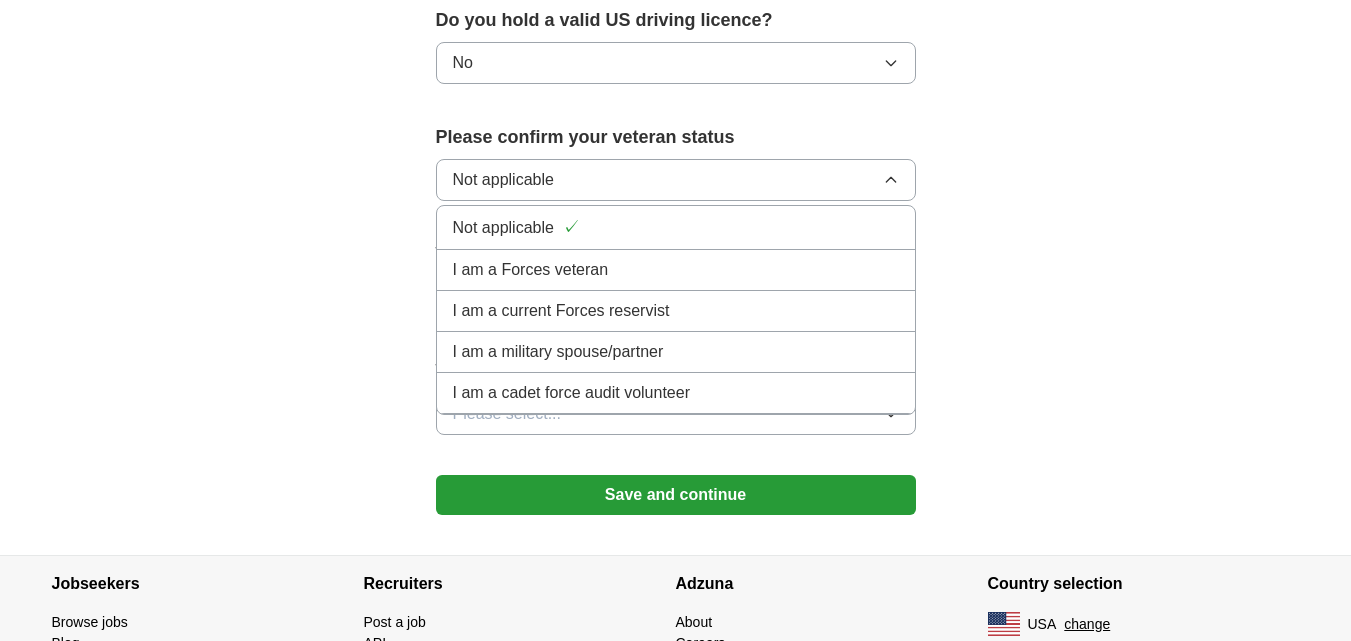click on "**********" at bounding box center (676, -342) 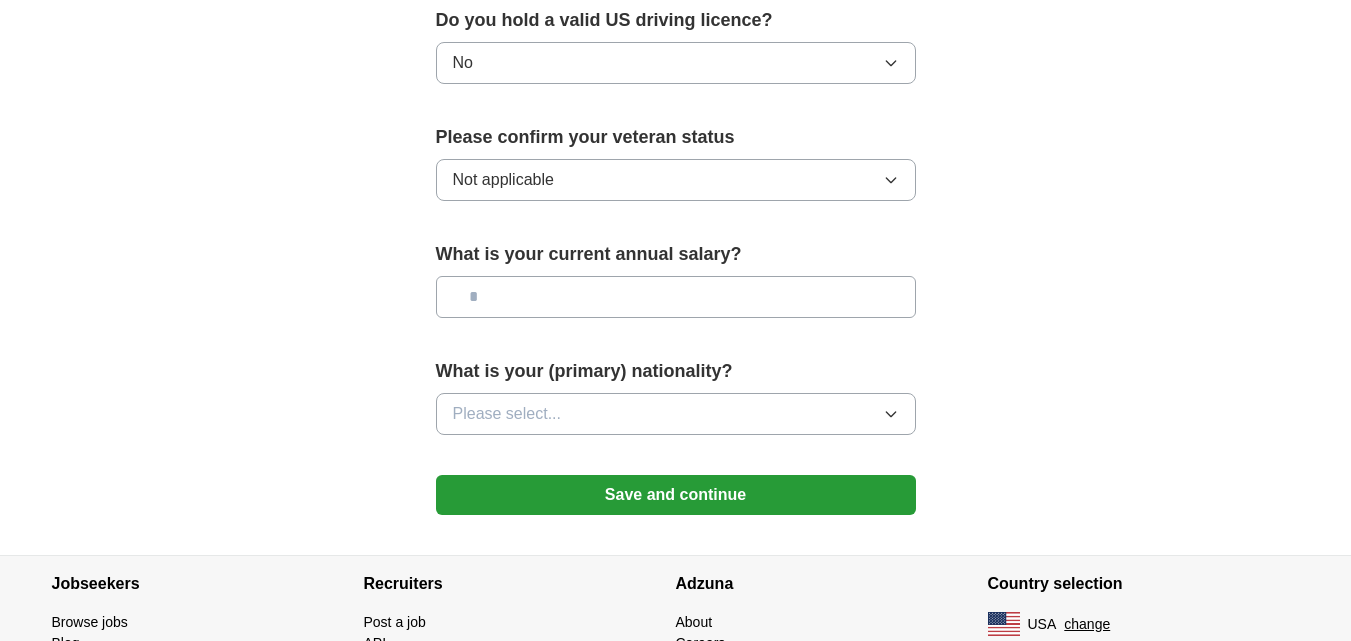 click at bounding box center (676, 297) 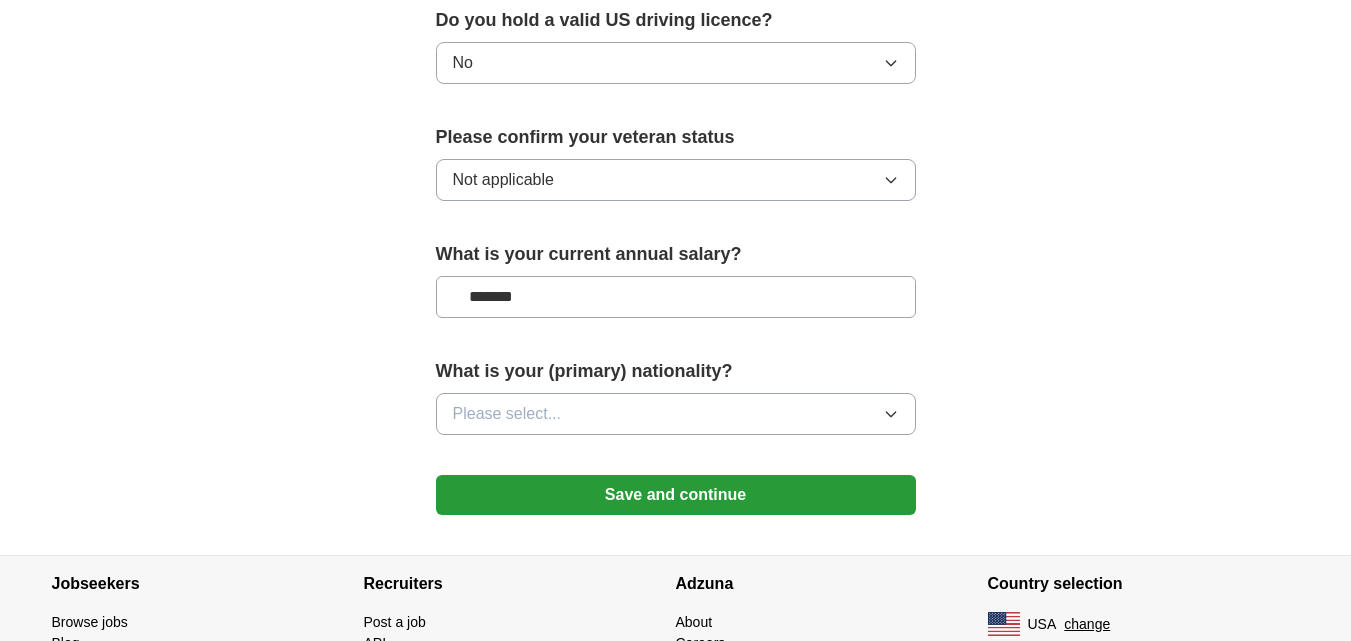 type on "*******" 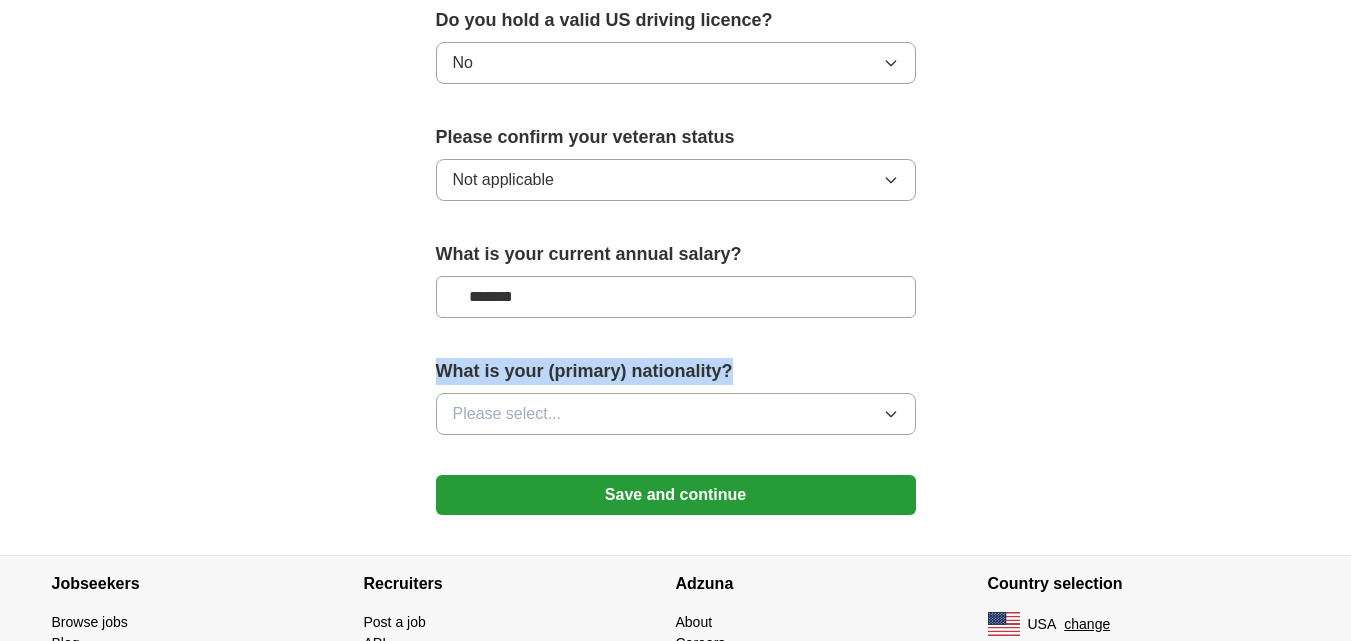 drag, startPoint x: 437, startPoint y: 367, endPoint x: 730, endPoint y: 366, distance: 293.0017 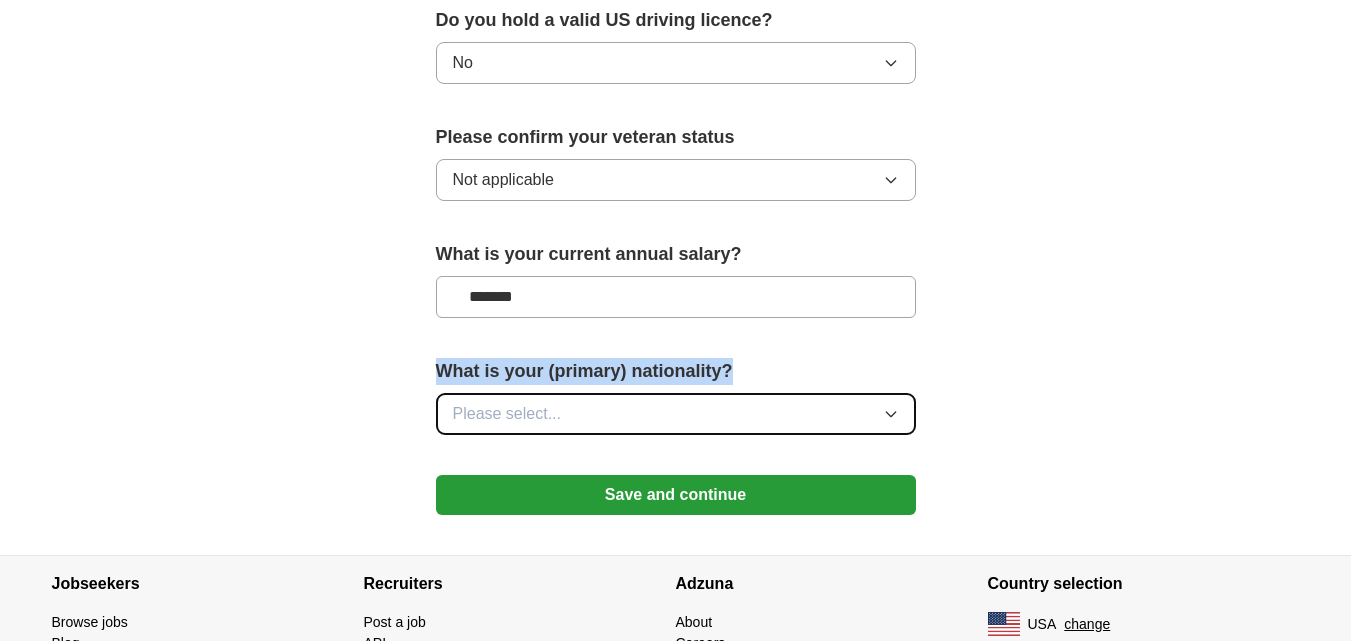 click on "Please select..." at bounding box center [676, 414] 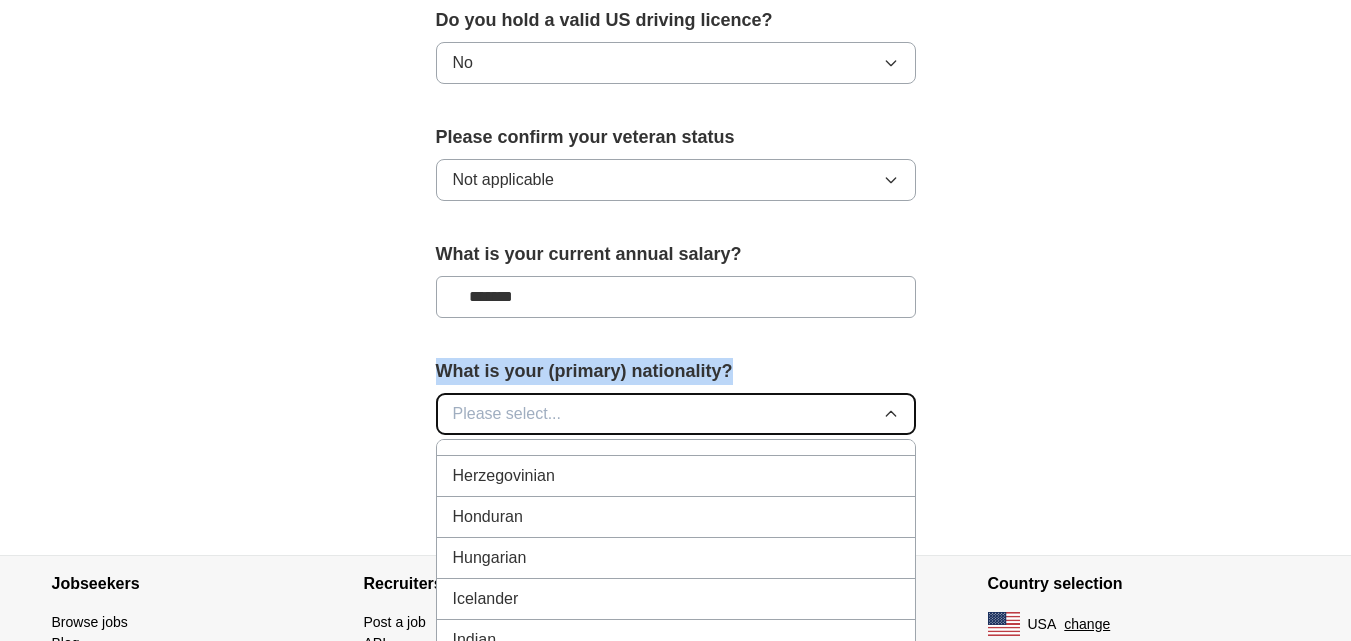 scroll, scrollTop: 3200, scrollLeft: 0, axis: vertical 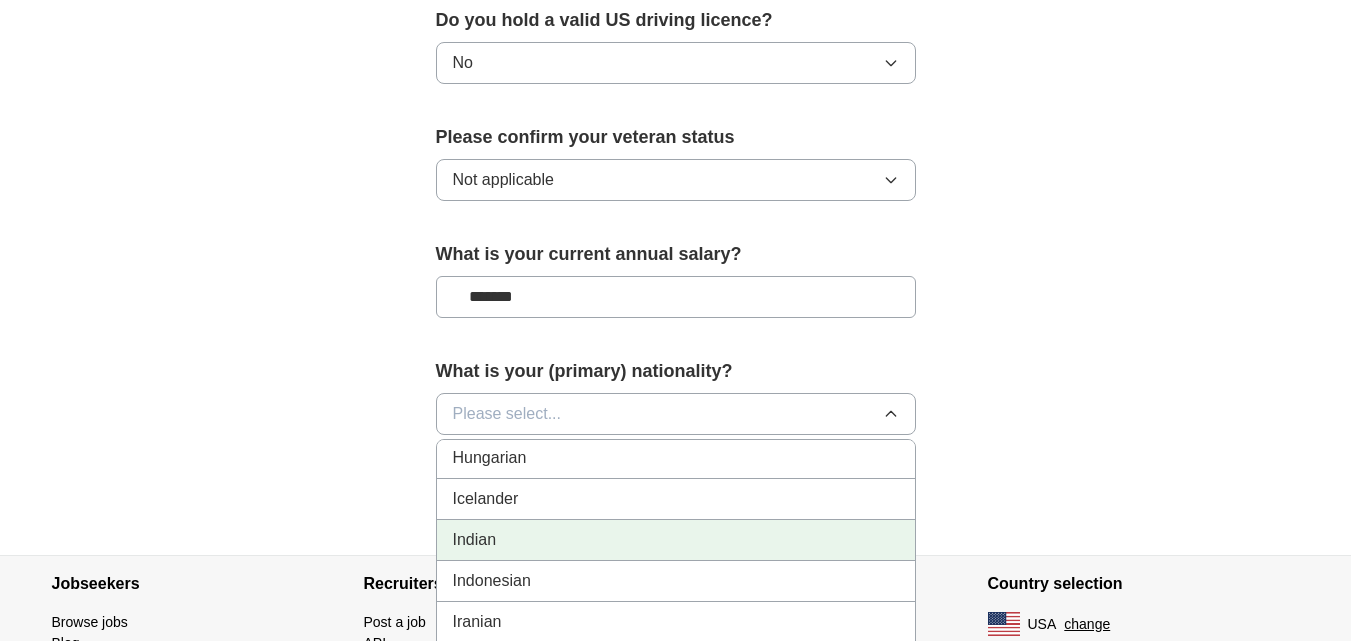 click on "Indian" at bounding box center (676, 540) 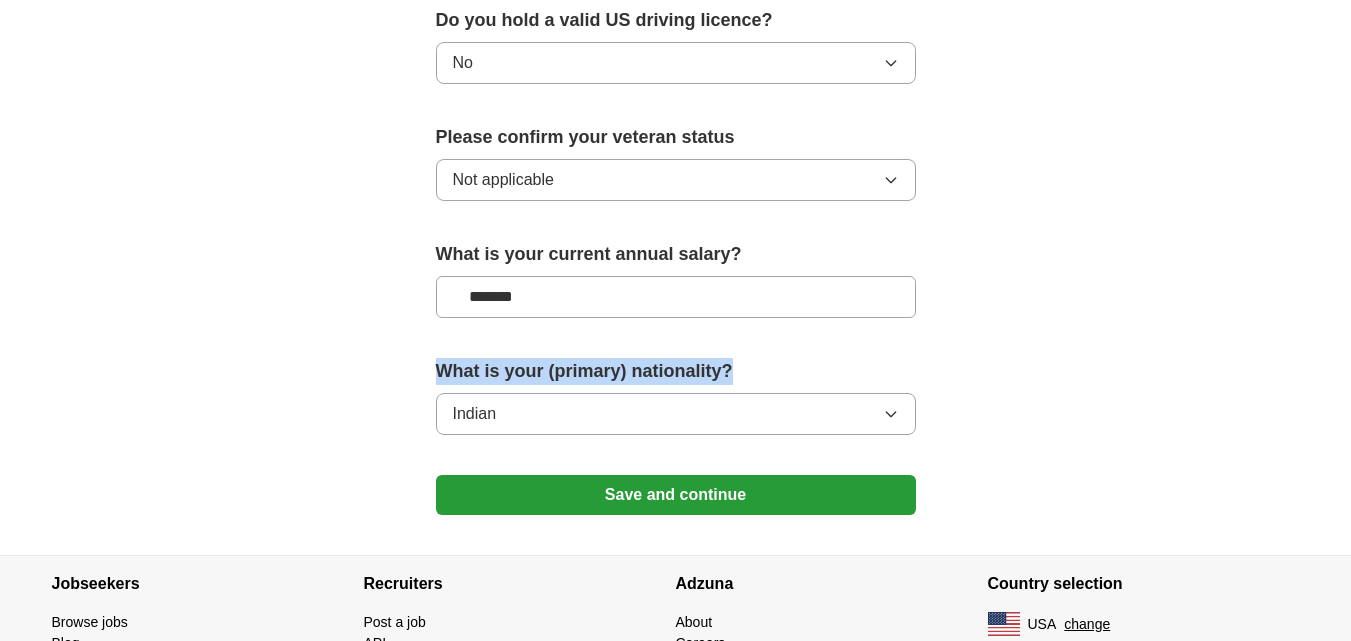drag, startPoint x: 432, startPoint y: 371, endPoint x: 777, endPoint y: 384, distance: 345.24484 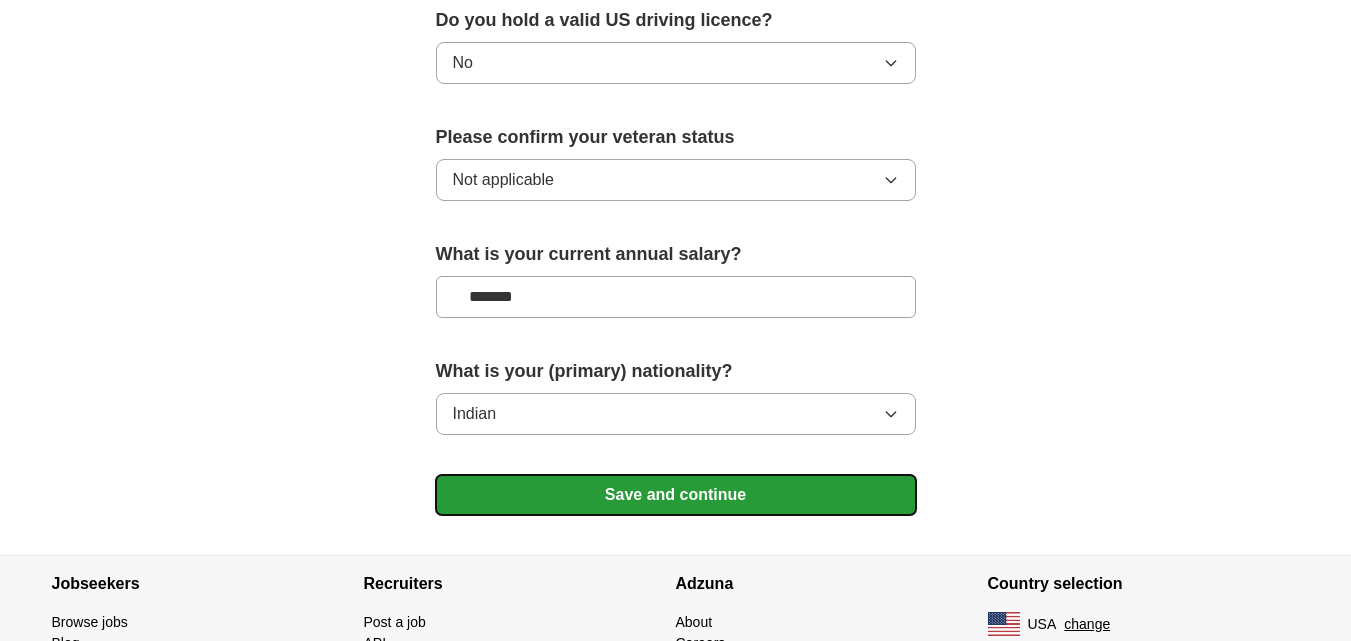 click on "Save and continue" at bounding box center [676, 495] 